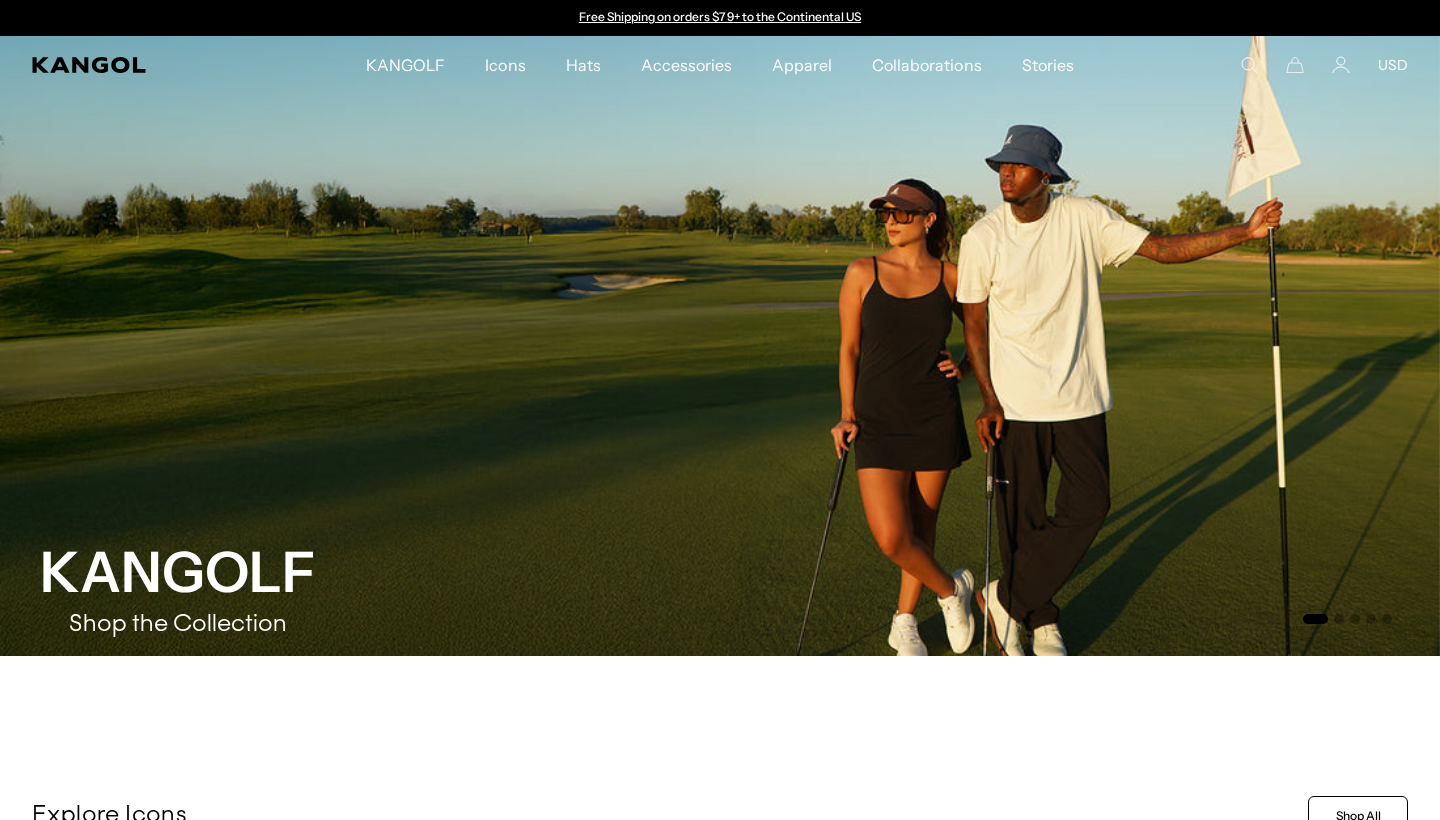 scroll, scrollTop: 0, scrollLeft: 0, axis: both 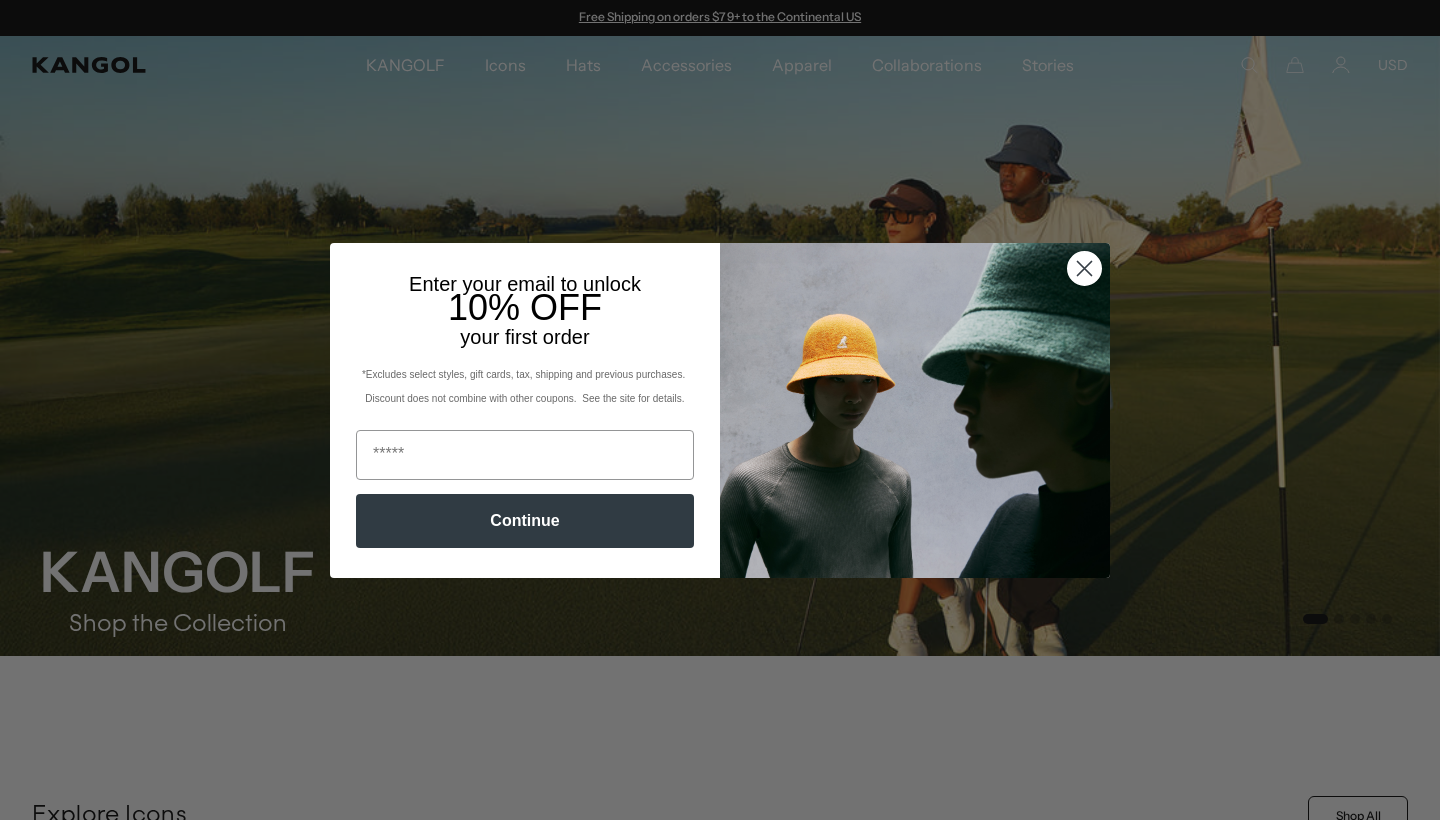 click 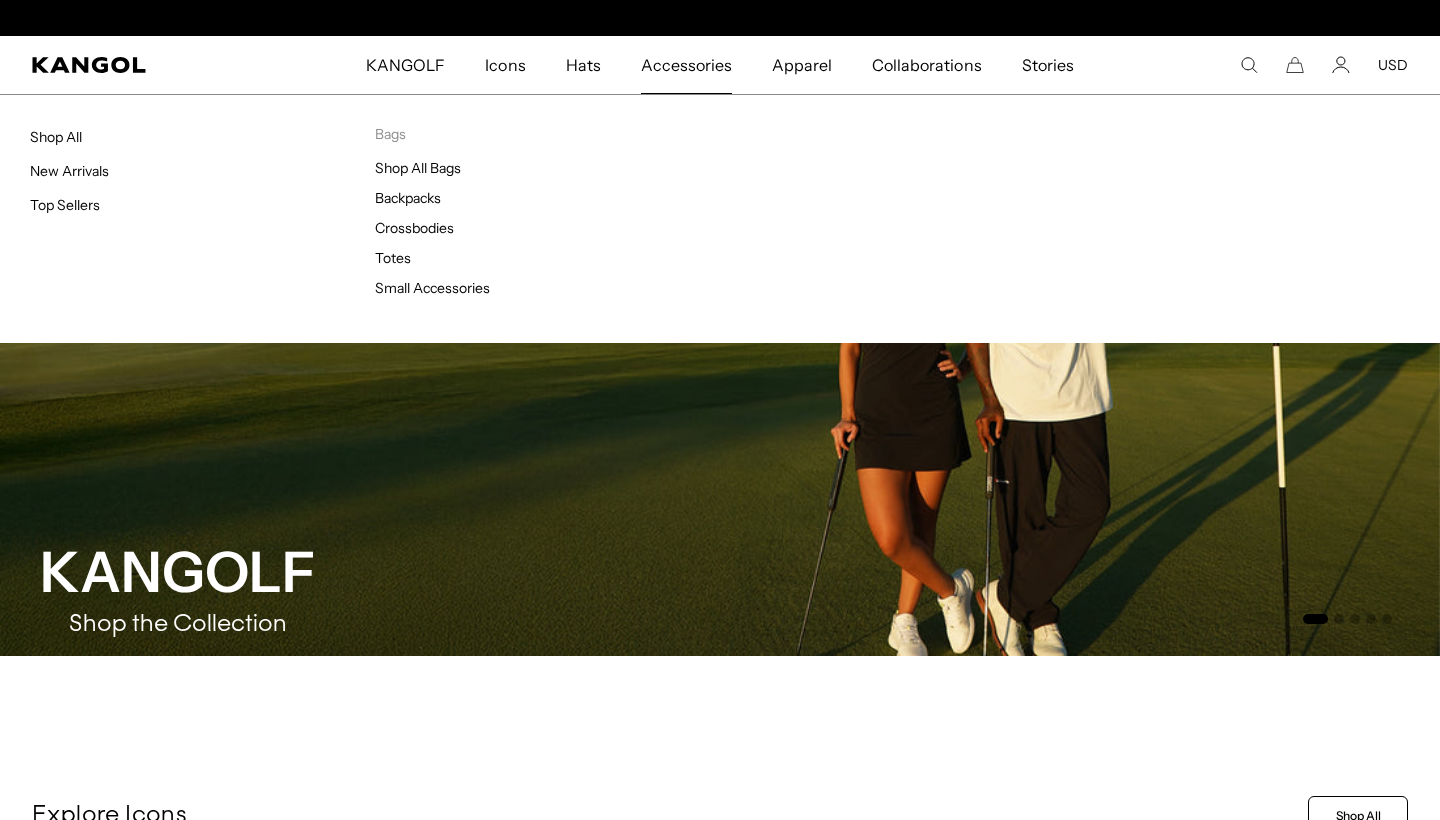 scroll, scrollTop: 0, scrollLeft: 0, axis: both 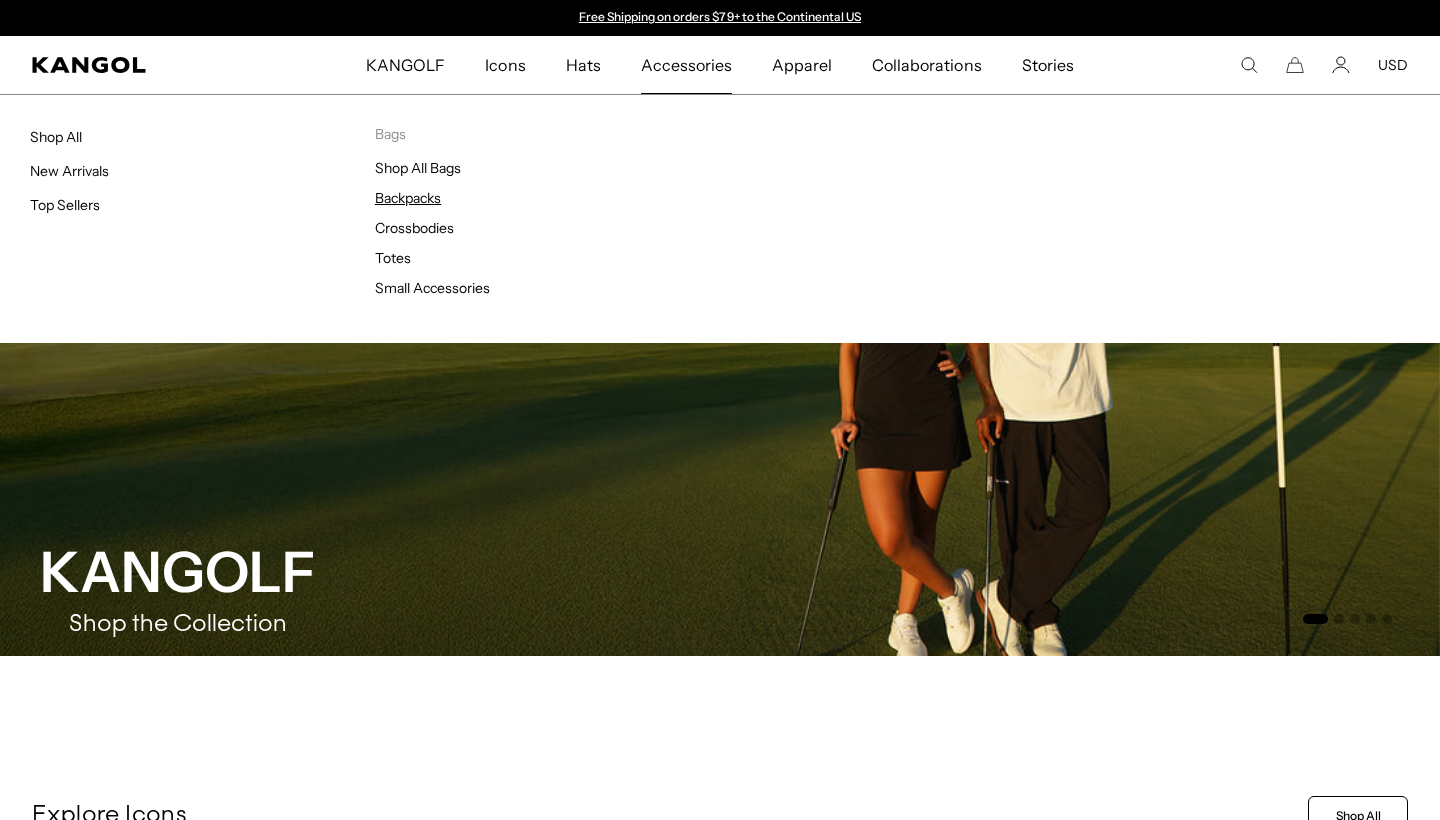 click on "Backpacks" at bounding box center [408, 198] 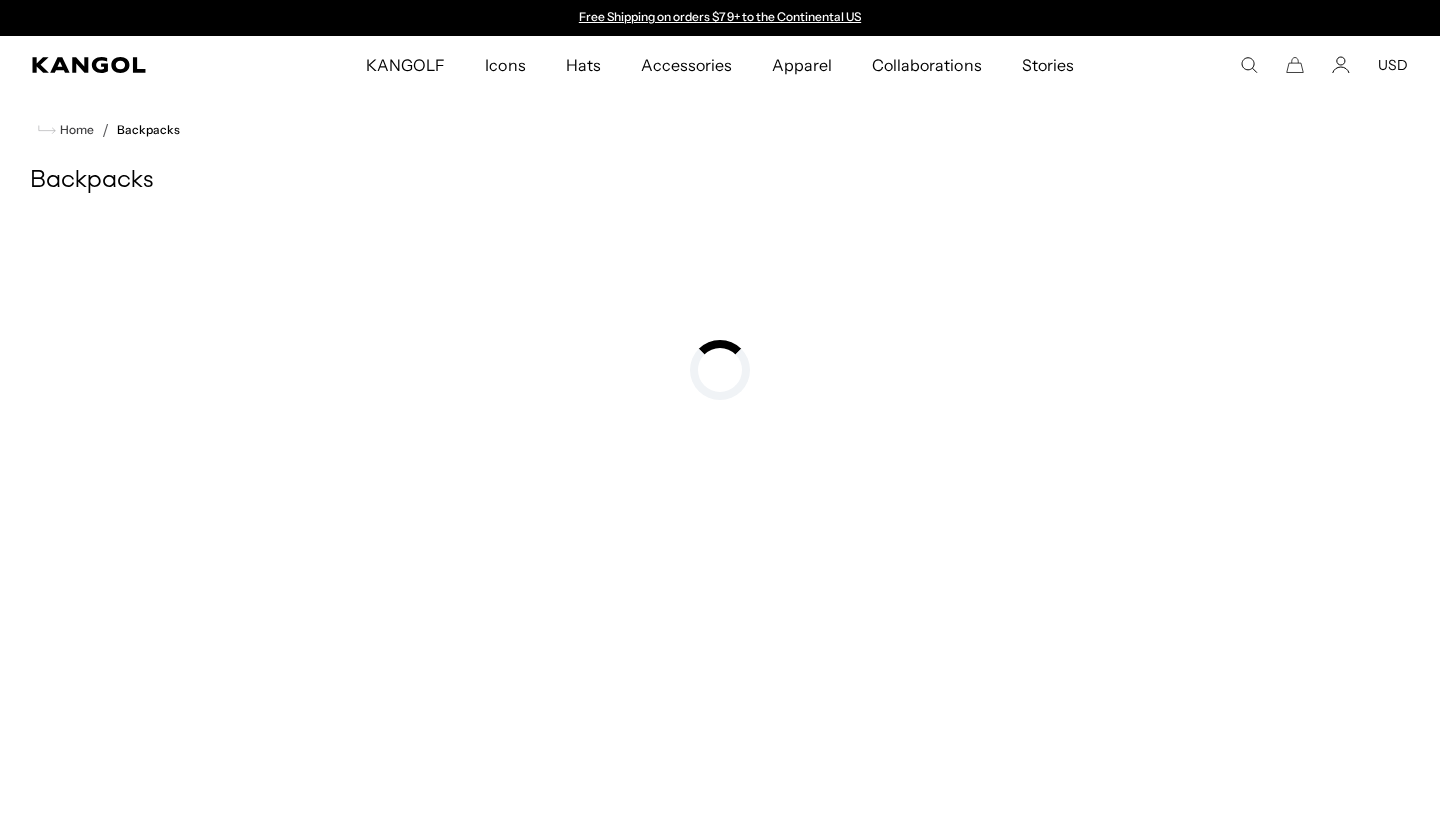 scroll, scrollTop: 0, scrollLeft: 0, axis: both 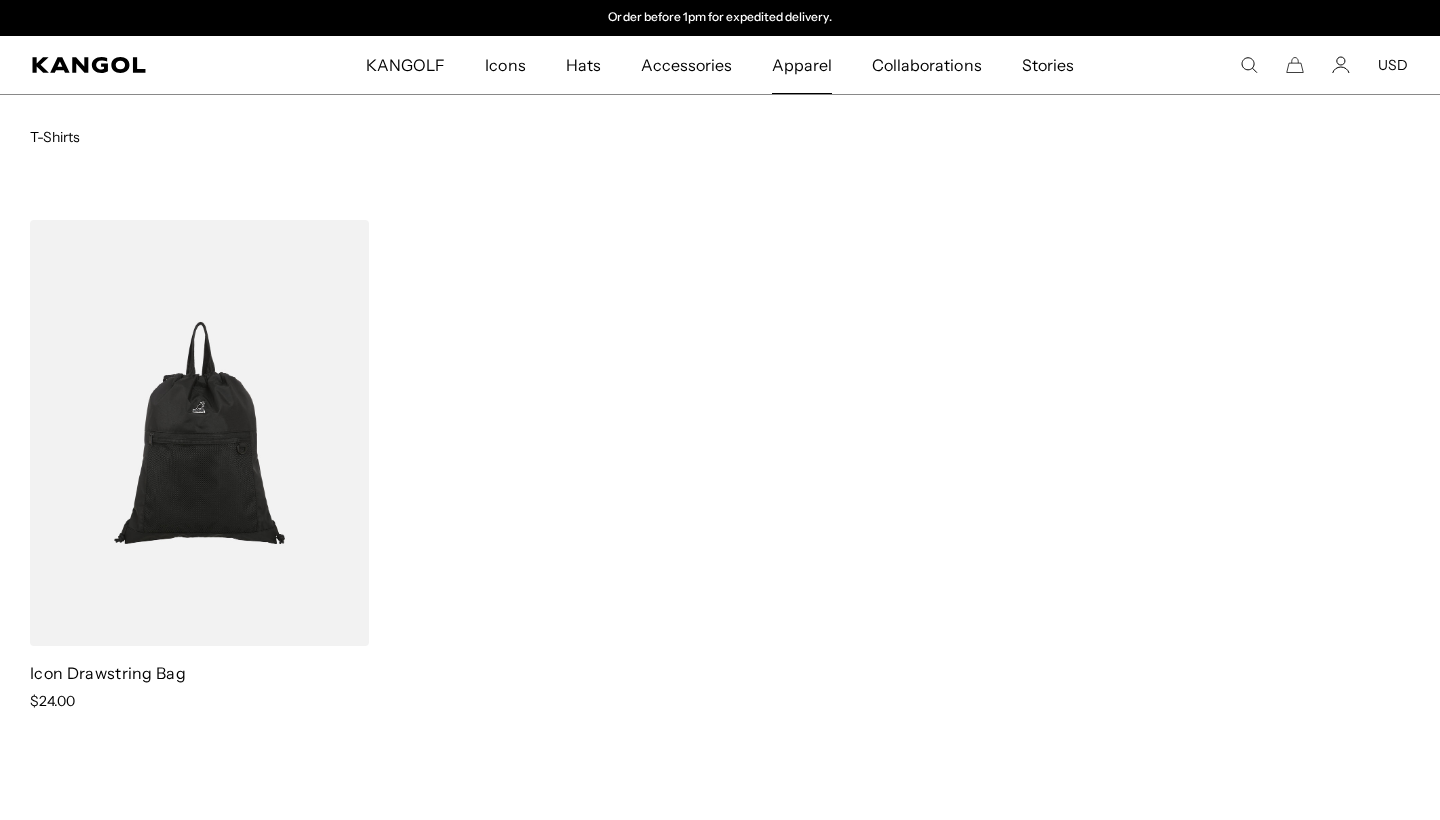 click on "Apparel" at bounding box center [802, 65] 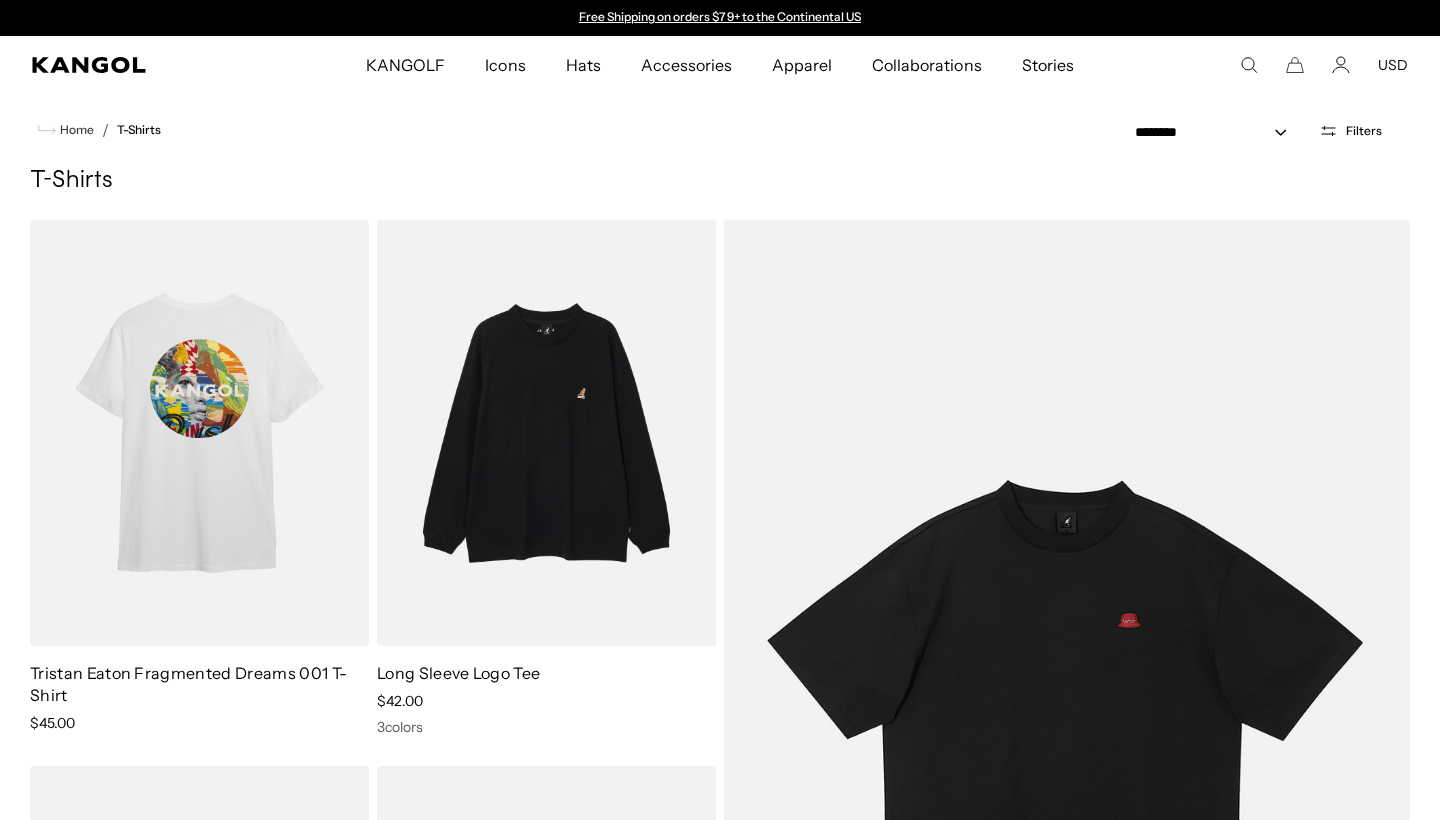 scroll, scrollTop: 0, scrollLeft: 0, axis: both 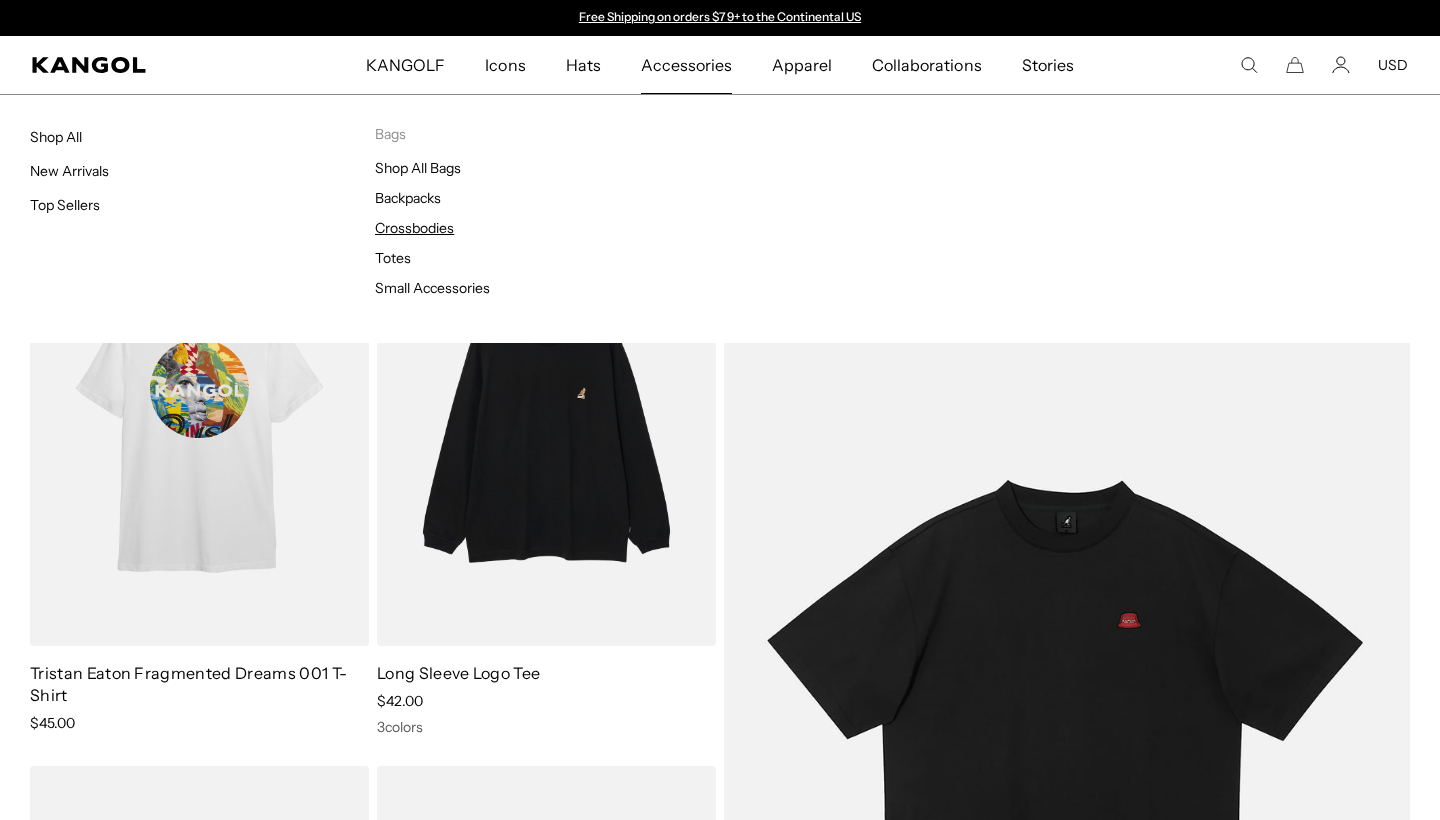 click on "Crossbodies" at bounding box center [414, 228] 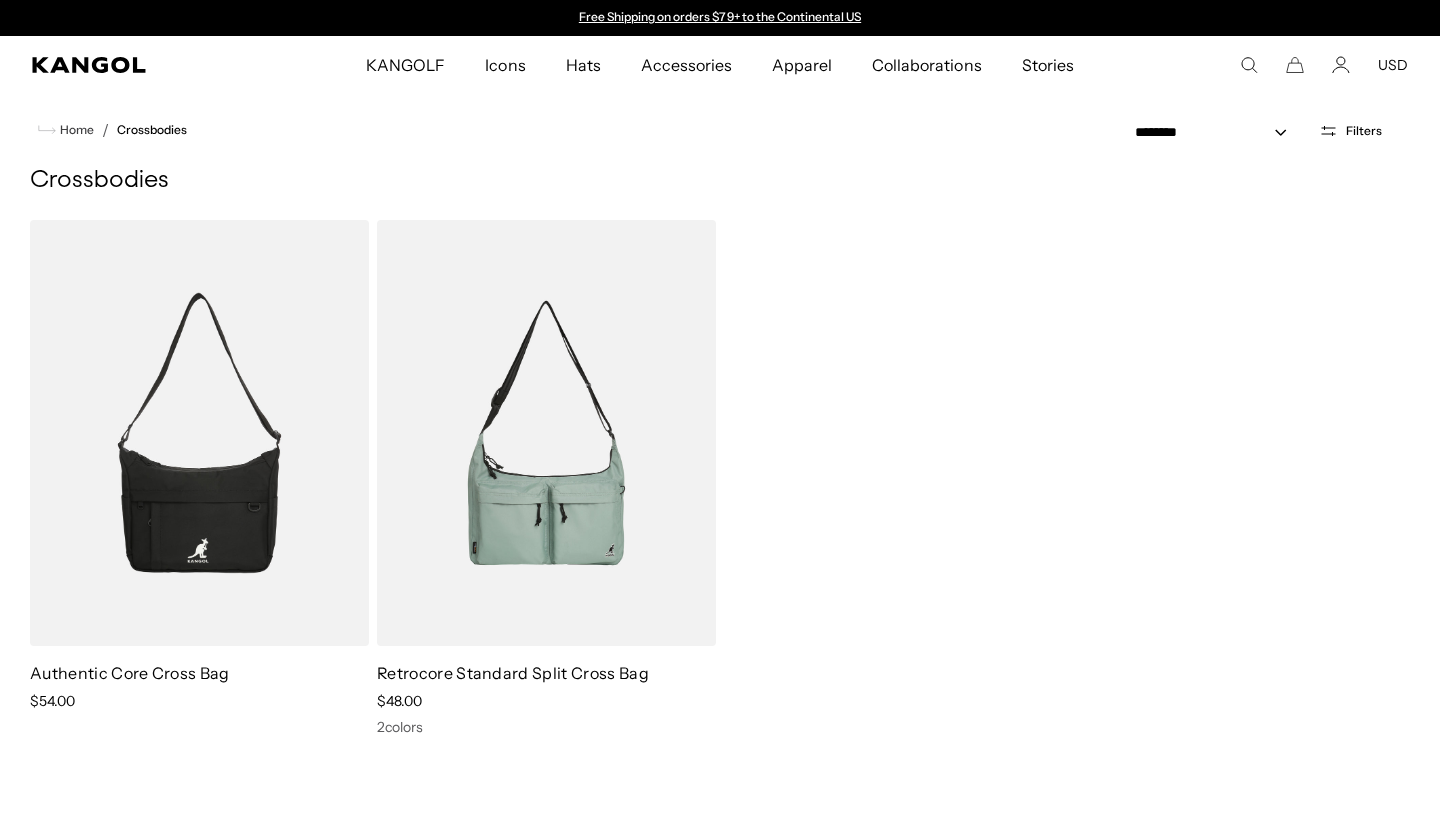 scroll, scrollTop: 0, scrollLeft: 0, axis: both 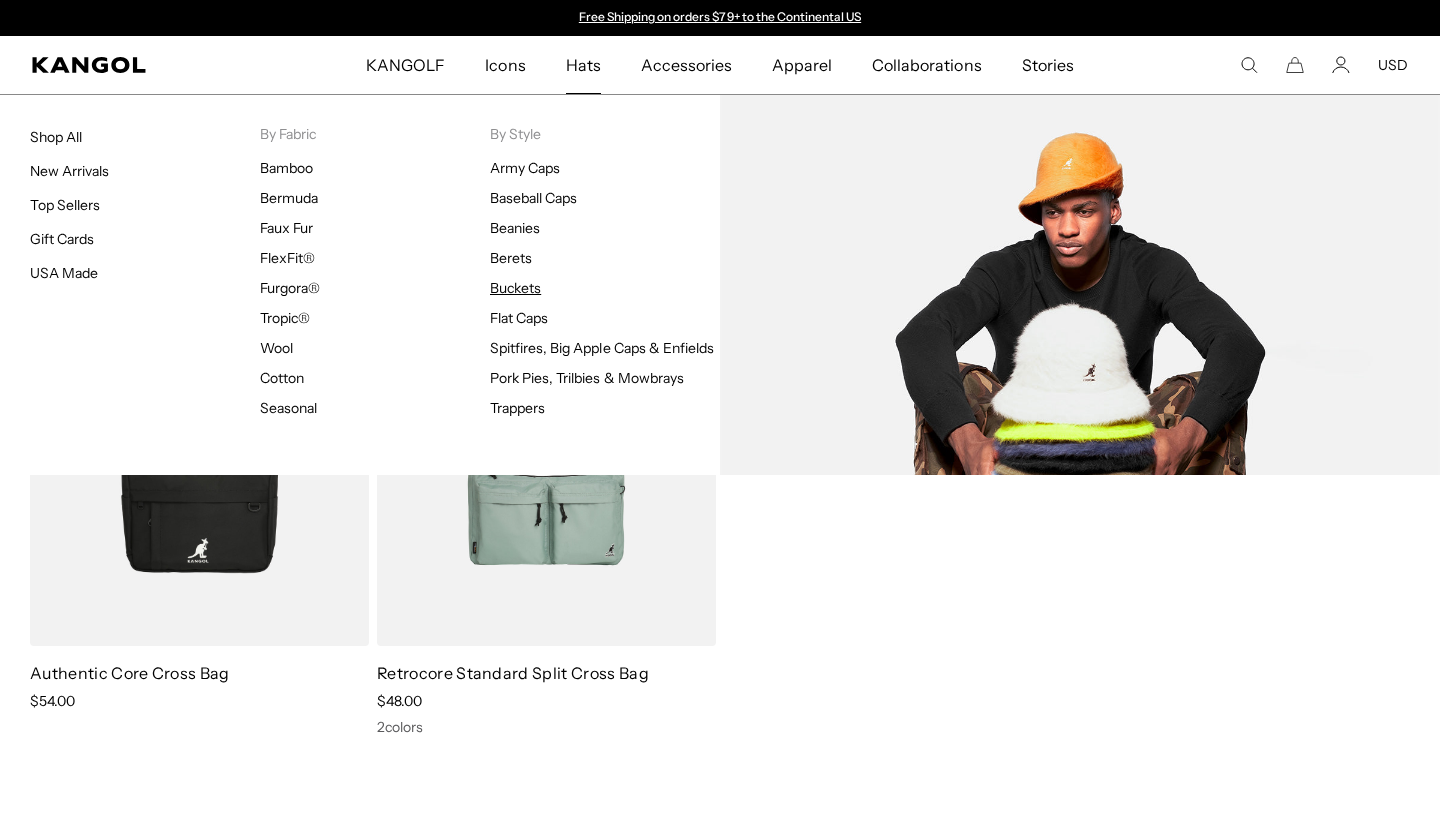 click on "Buckets" at bounding box center [515, 288] 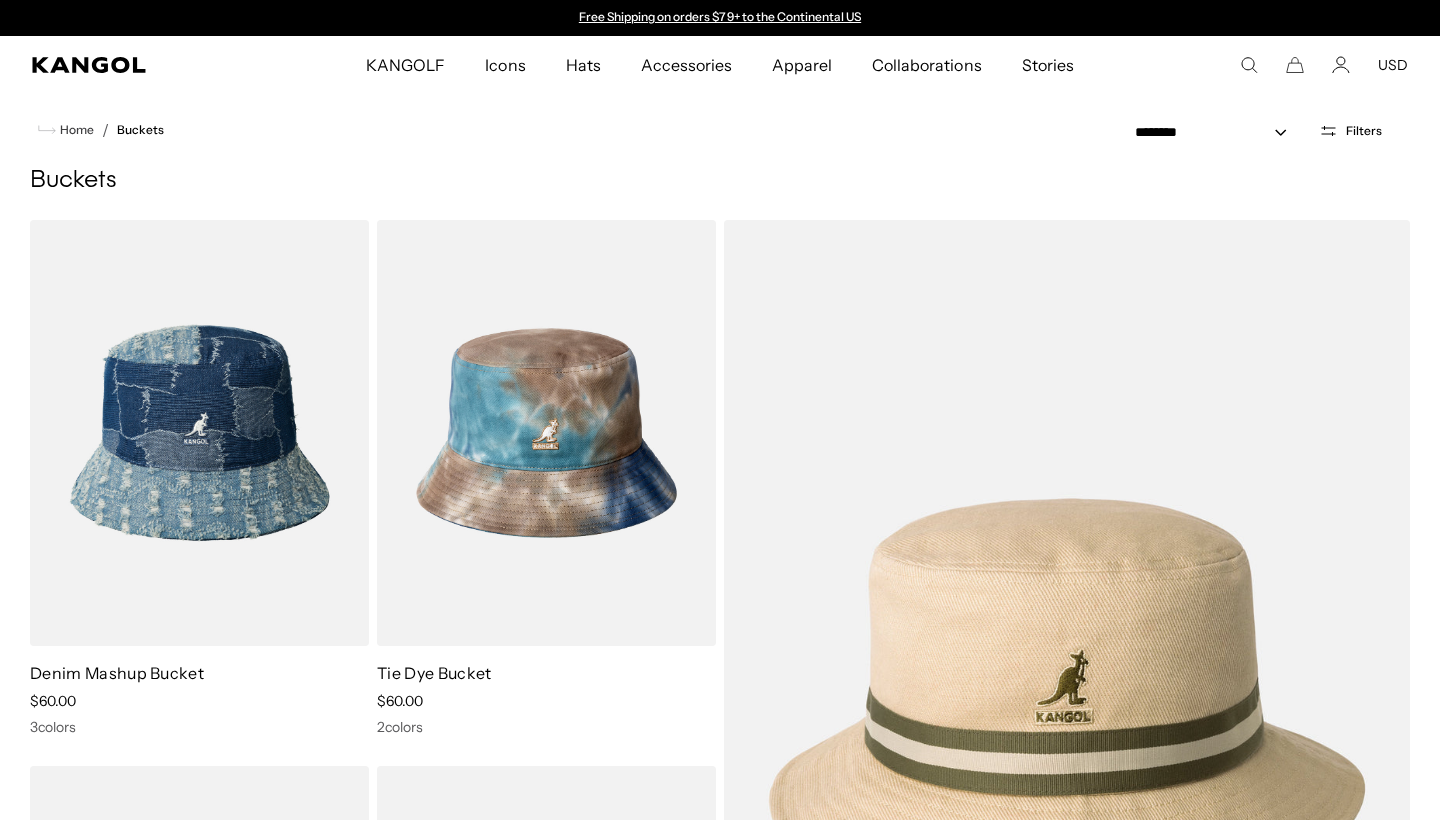 scroll, scrollTop: 0, scrollLeft: 0, axis: both 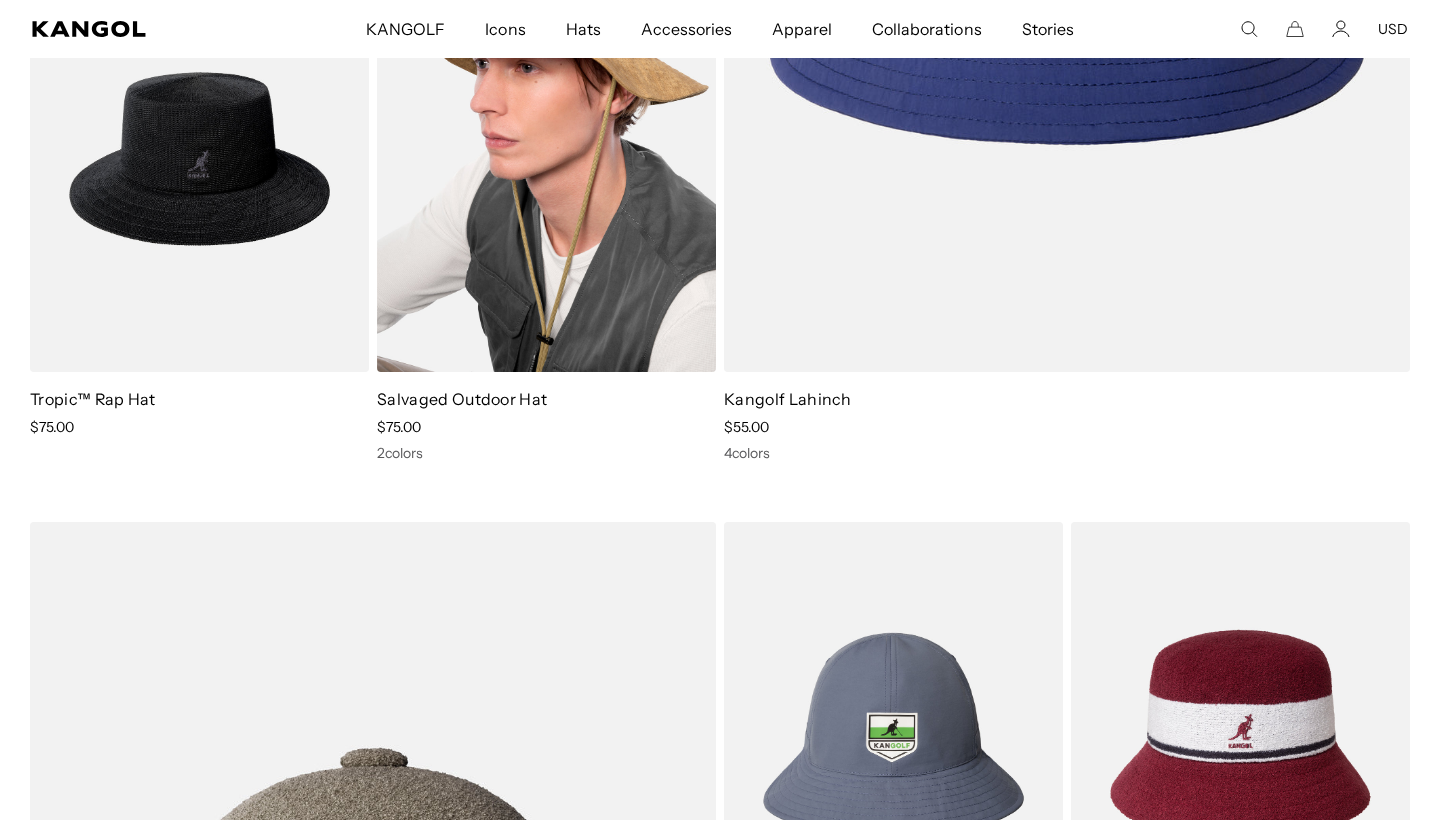 click at bounding box center (546, 159) 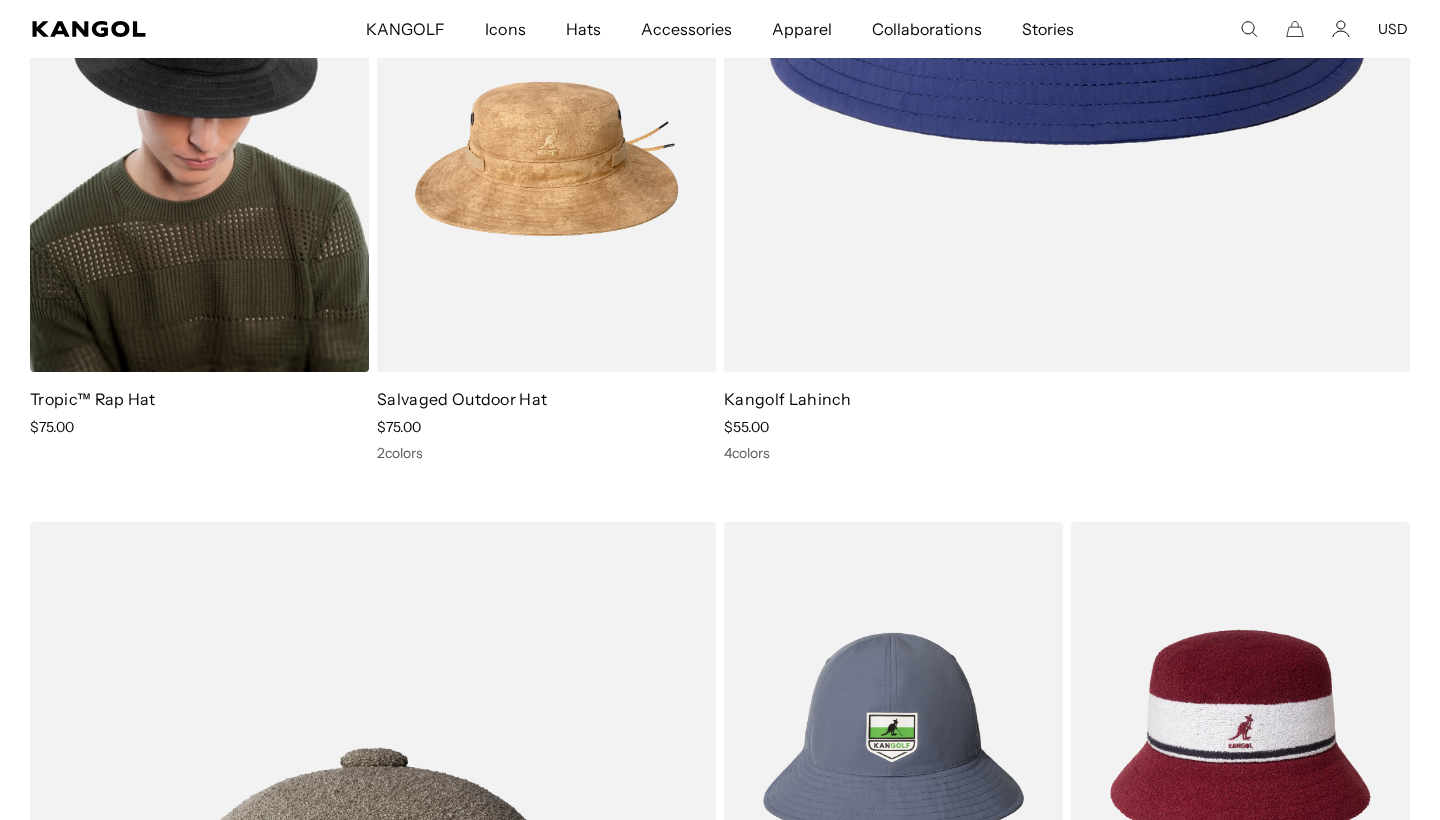 scroll, scrollTop: 0, scrollLeft: 412, axis: horizontal 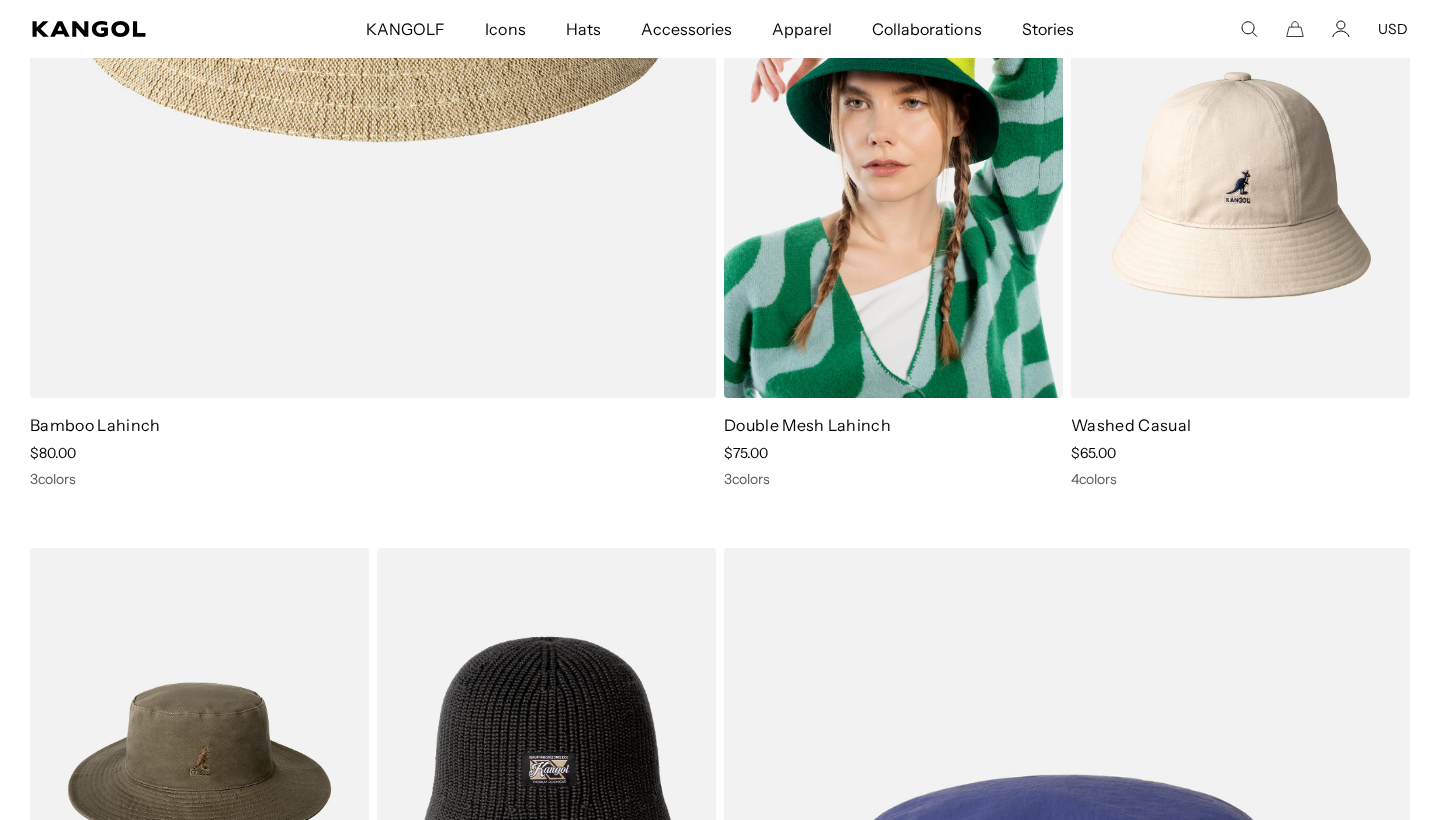 click at bounding box center (893, 186) 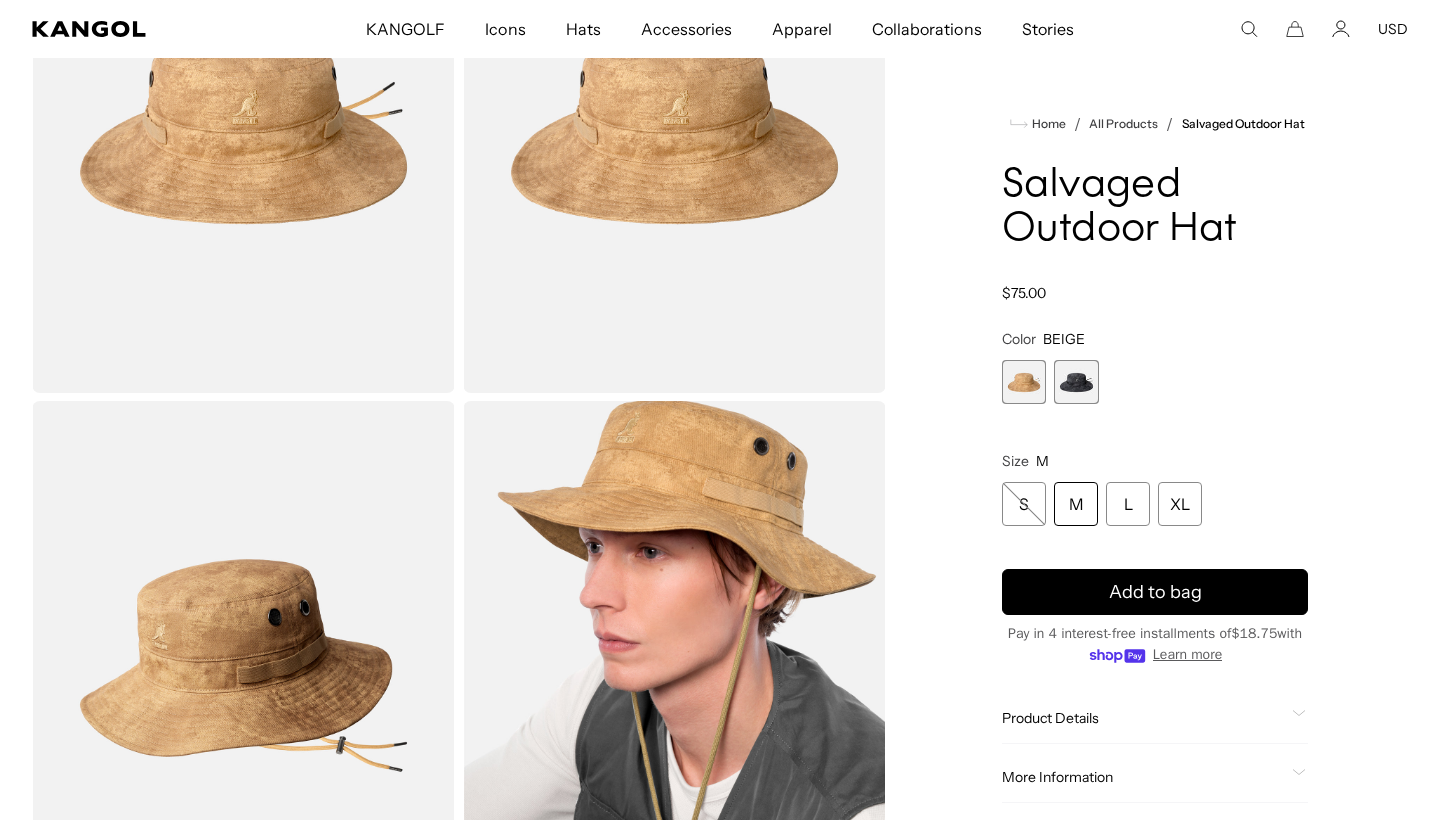 scroll, scrollTop: 295, scrollLeft: 1, axis: both 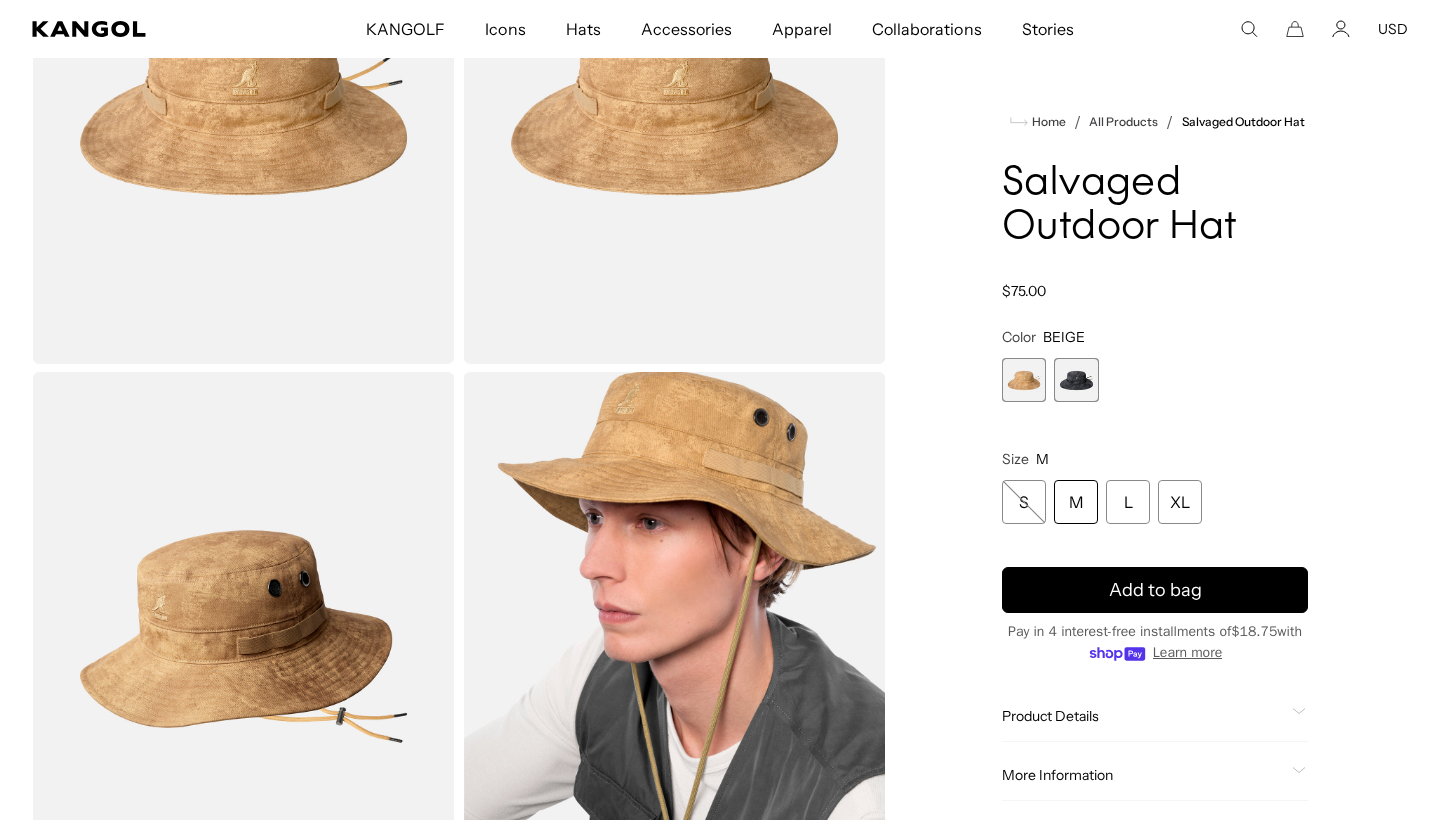 click at bounding box center [1076, 380] 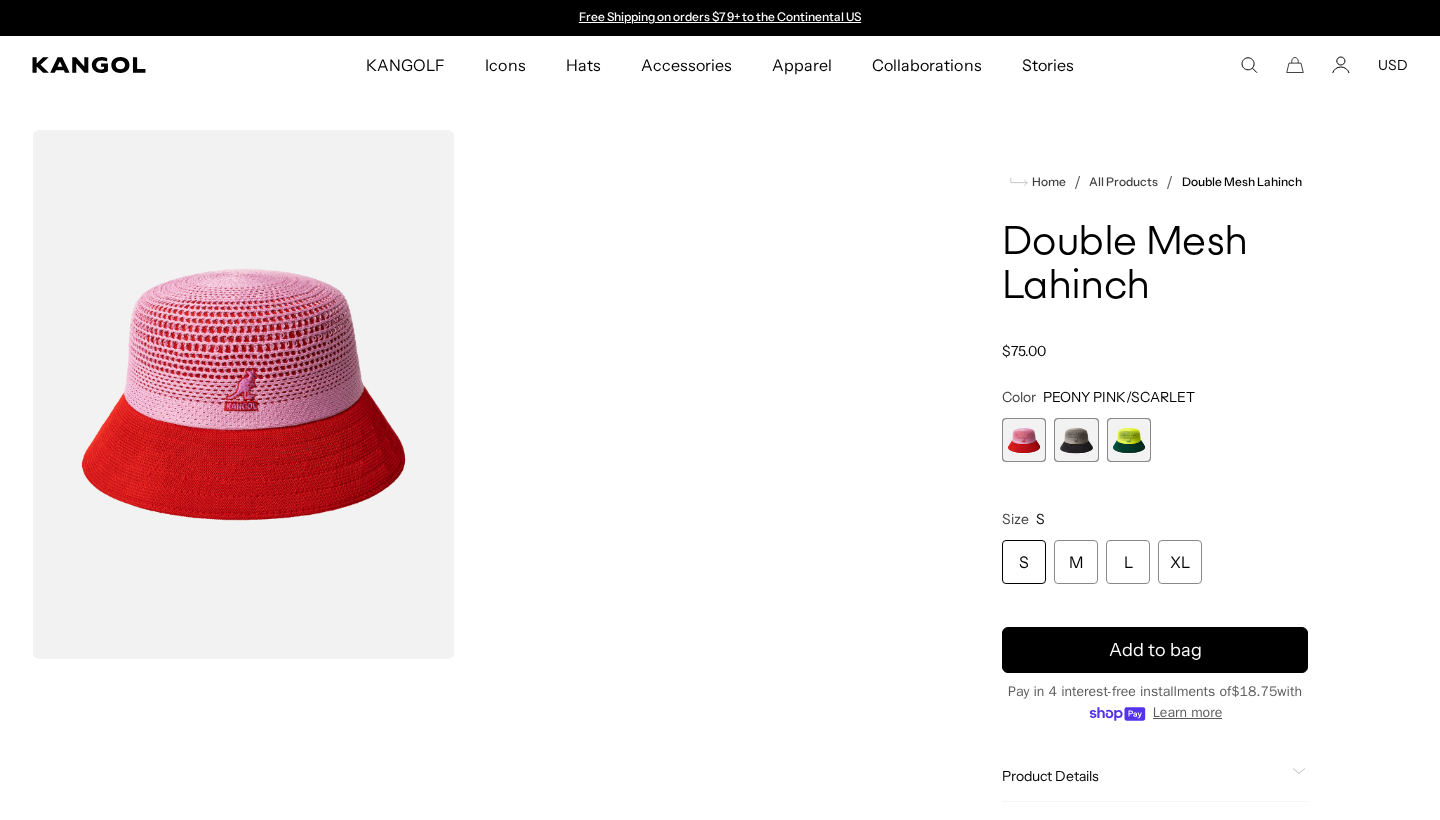 scroll, scrollTop: 0, scrollLeft: 0, axis: both 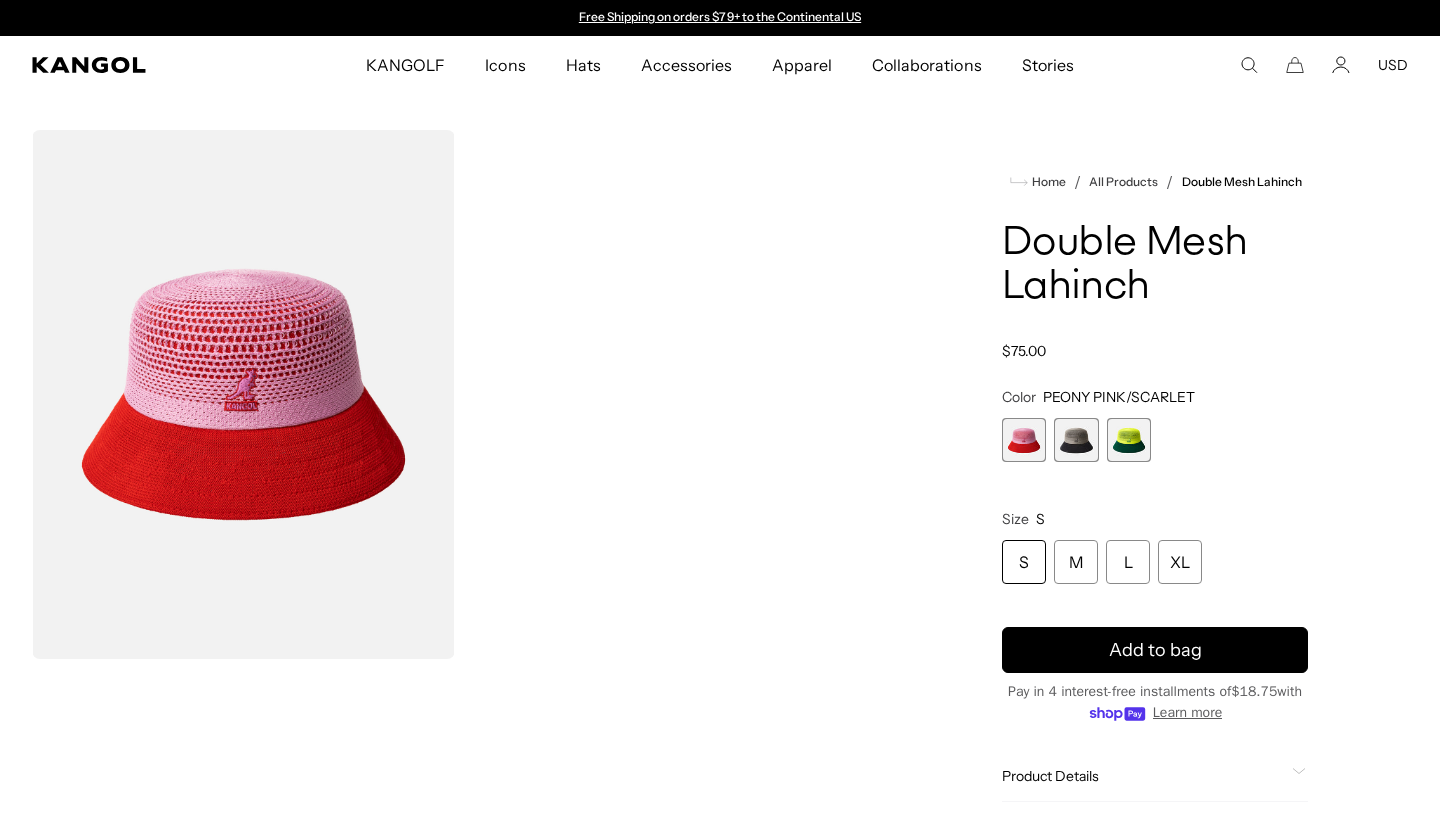 click at bounding box center [1129, 440] 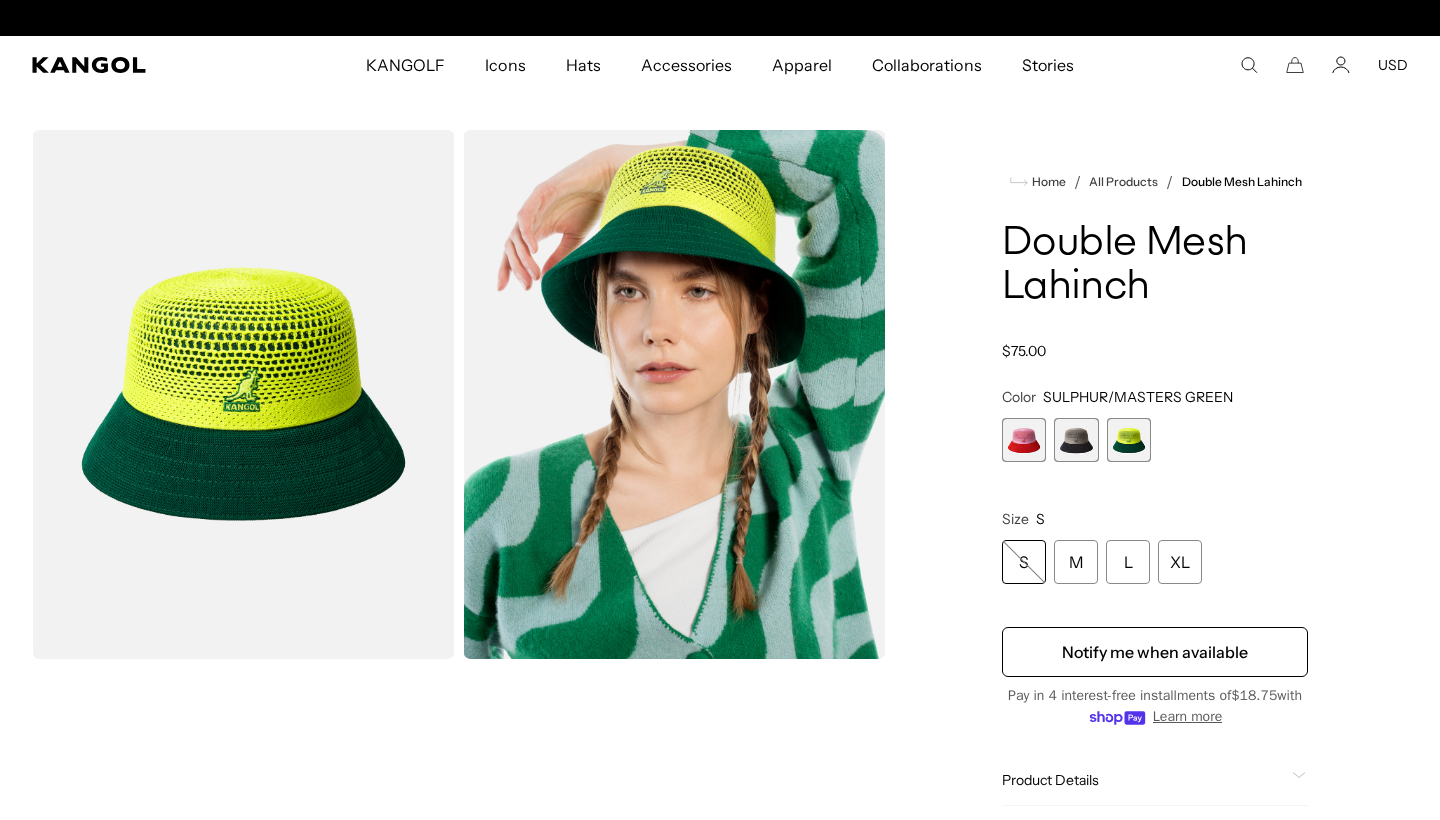 scroll, scrollTop: 0, scrollLeft: 0, axis: both 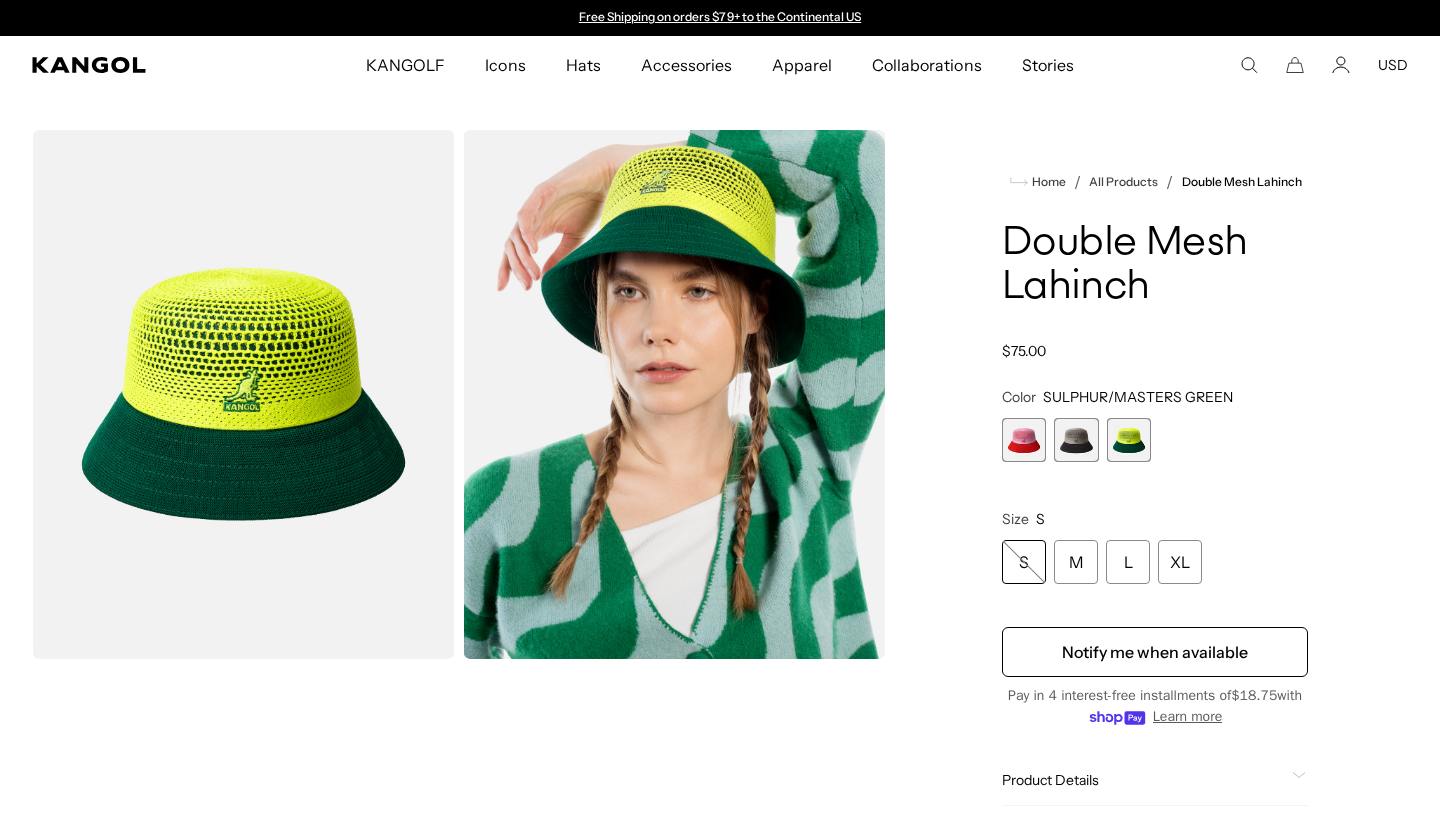 click at bounding box center (1076, 440) 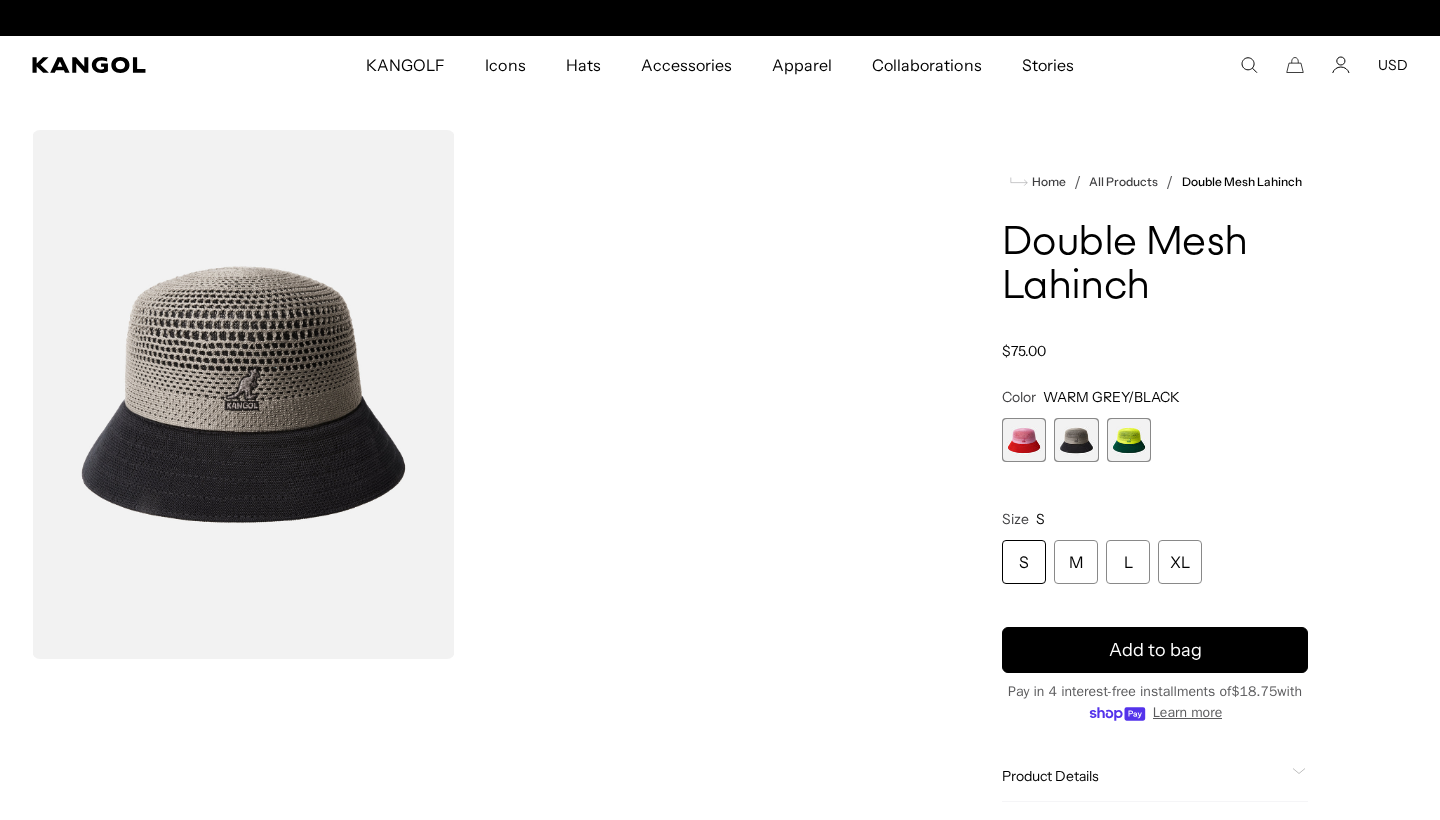 scroll, scrollTop: 0, scrollLeft: 412, axis: horizontal 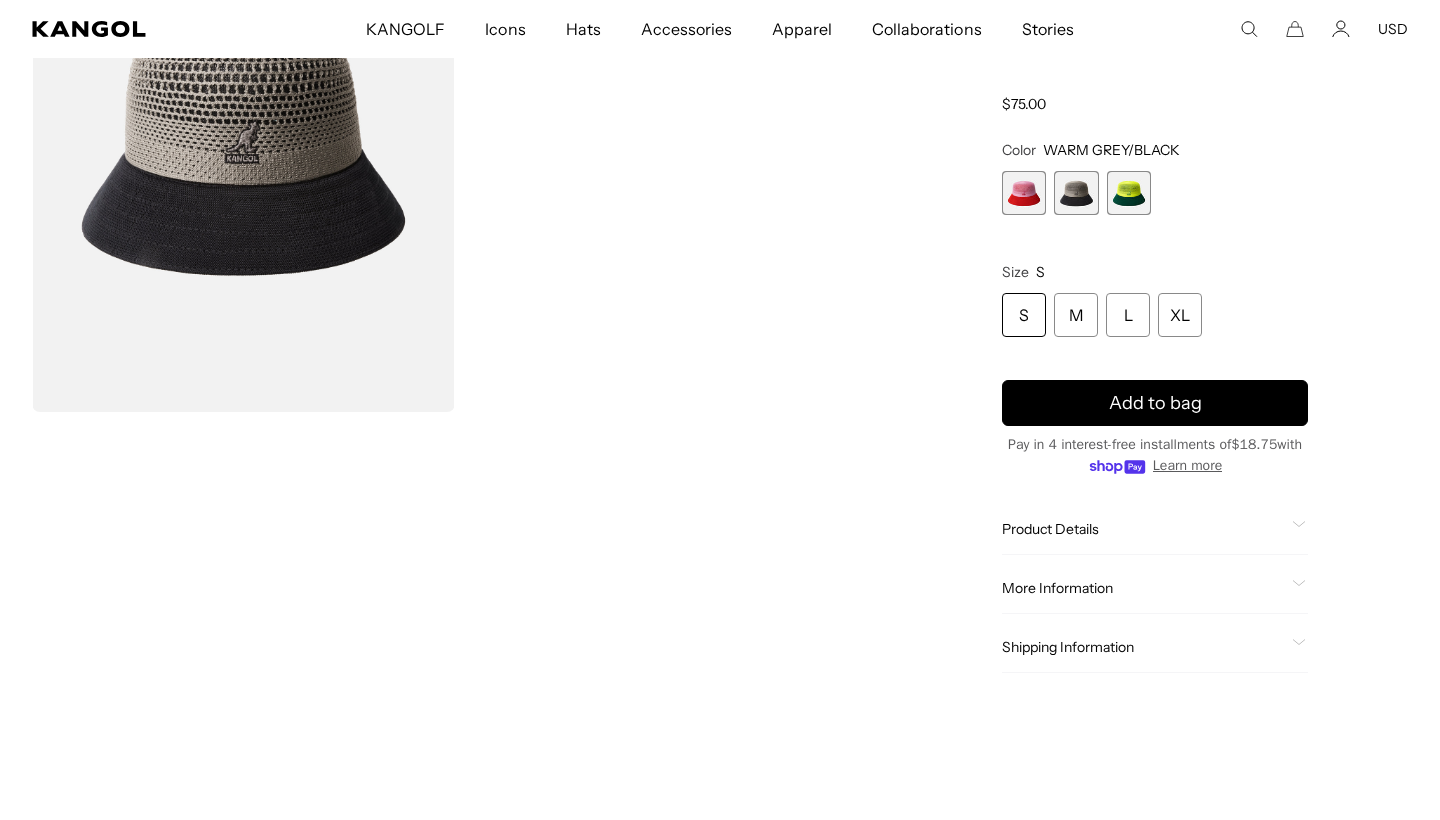 click 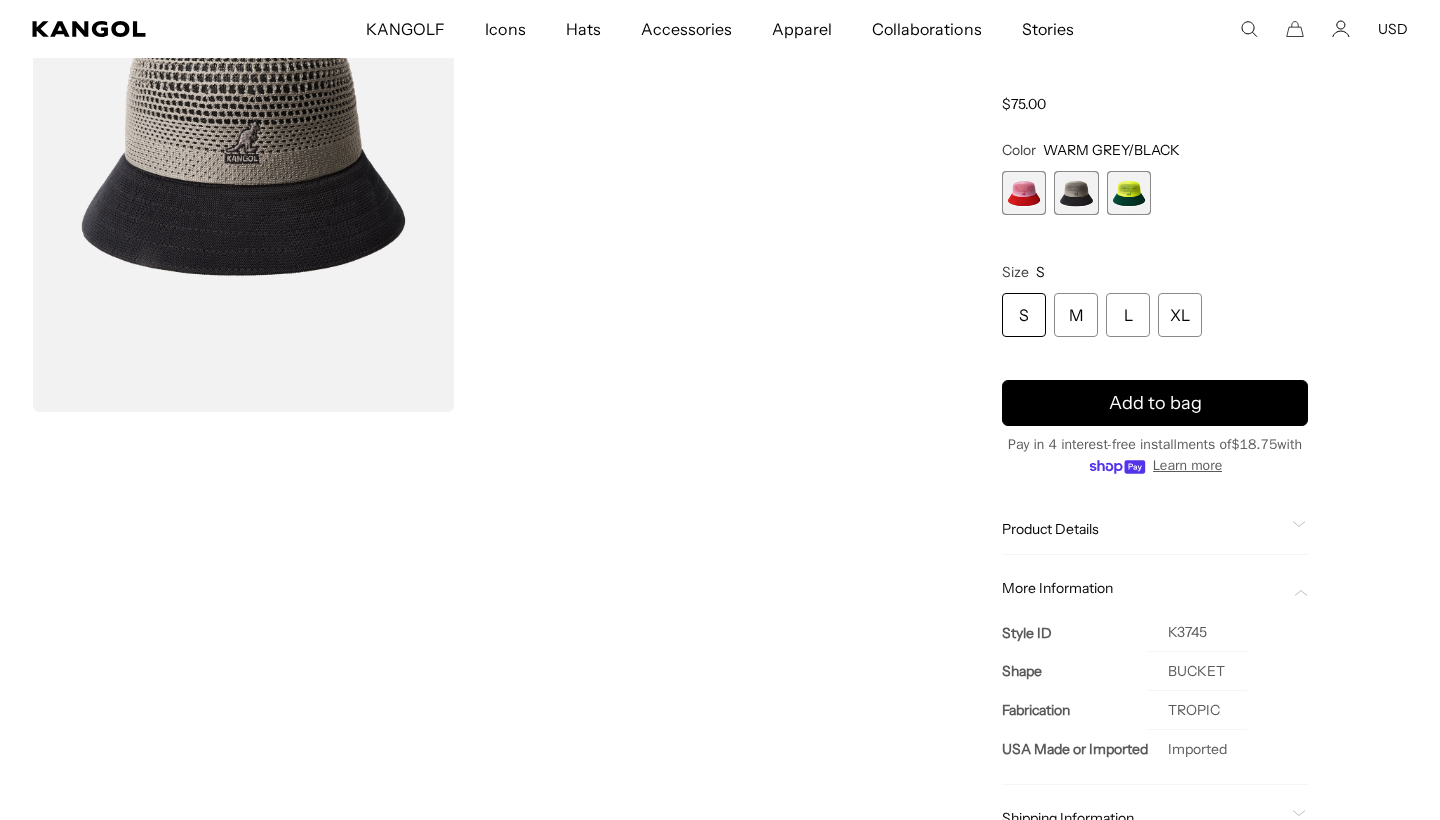 scroll, scrollTop: 0, scrollLeft: 0, axis: both 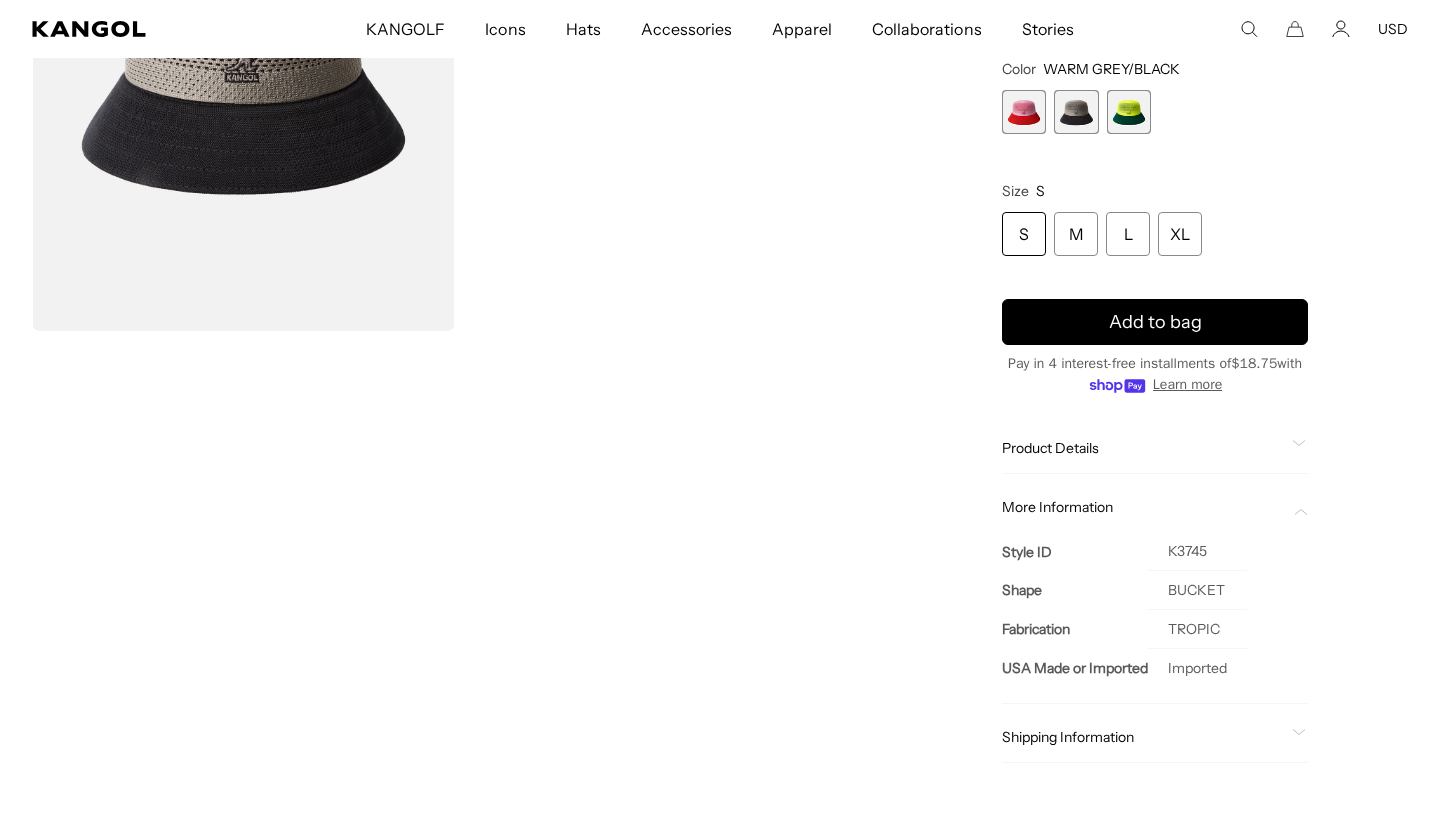 click 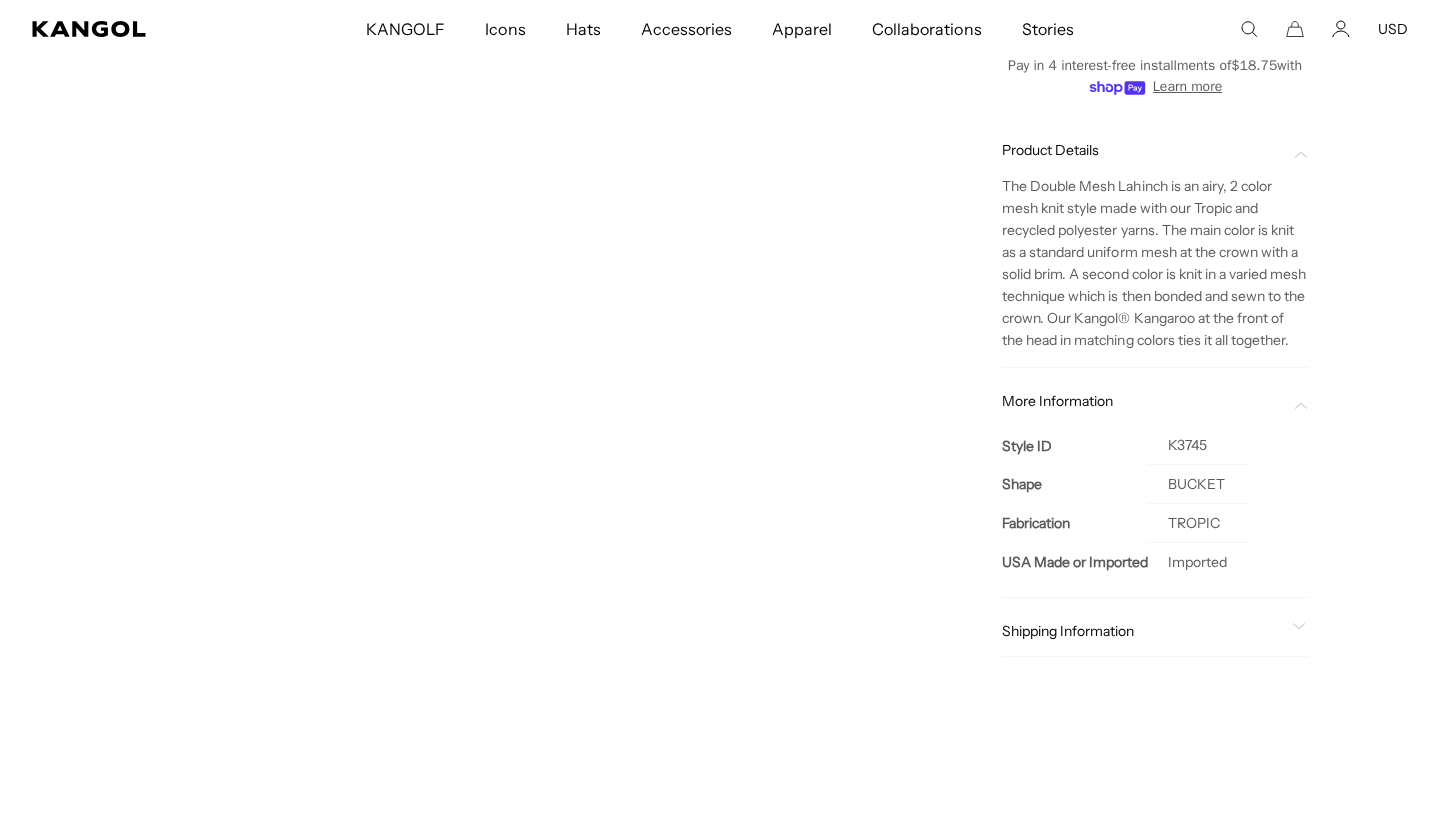 scroll, scrollTop: 661, scrollLeft: 0, axis: vertical 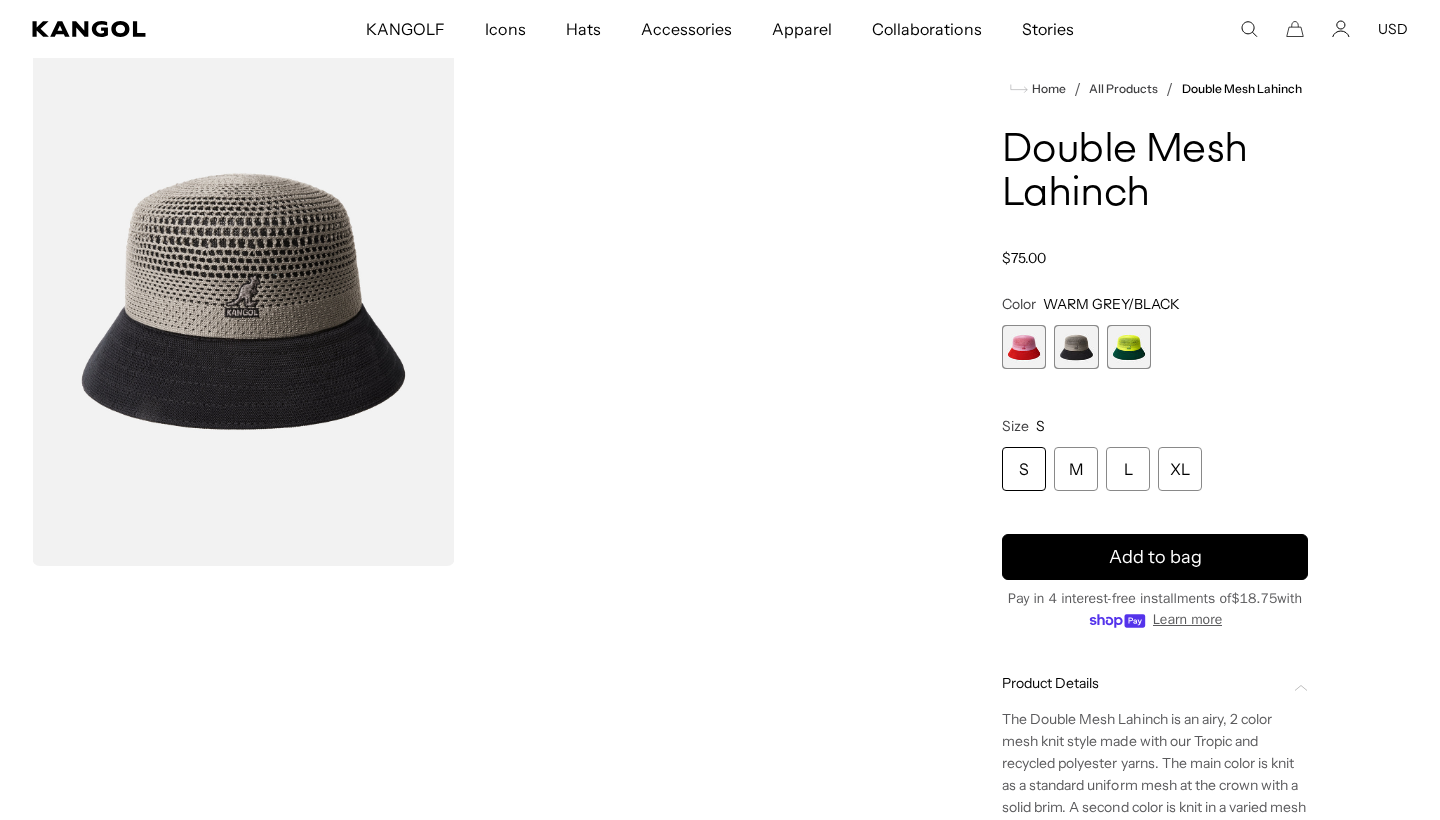 click 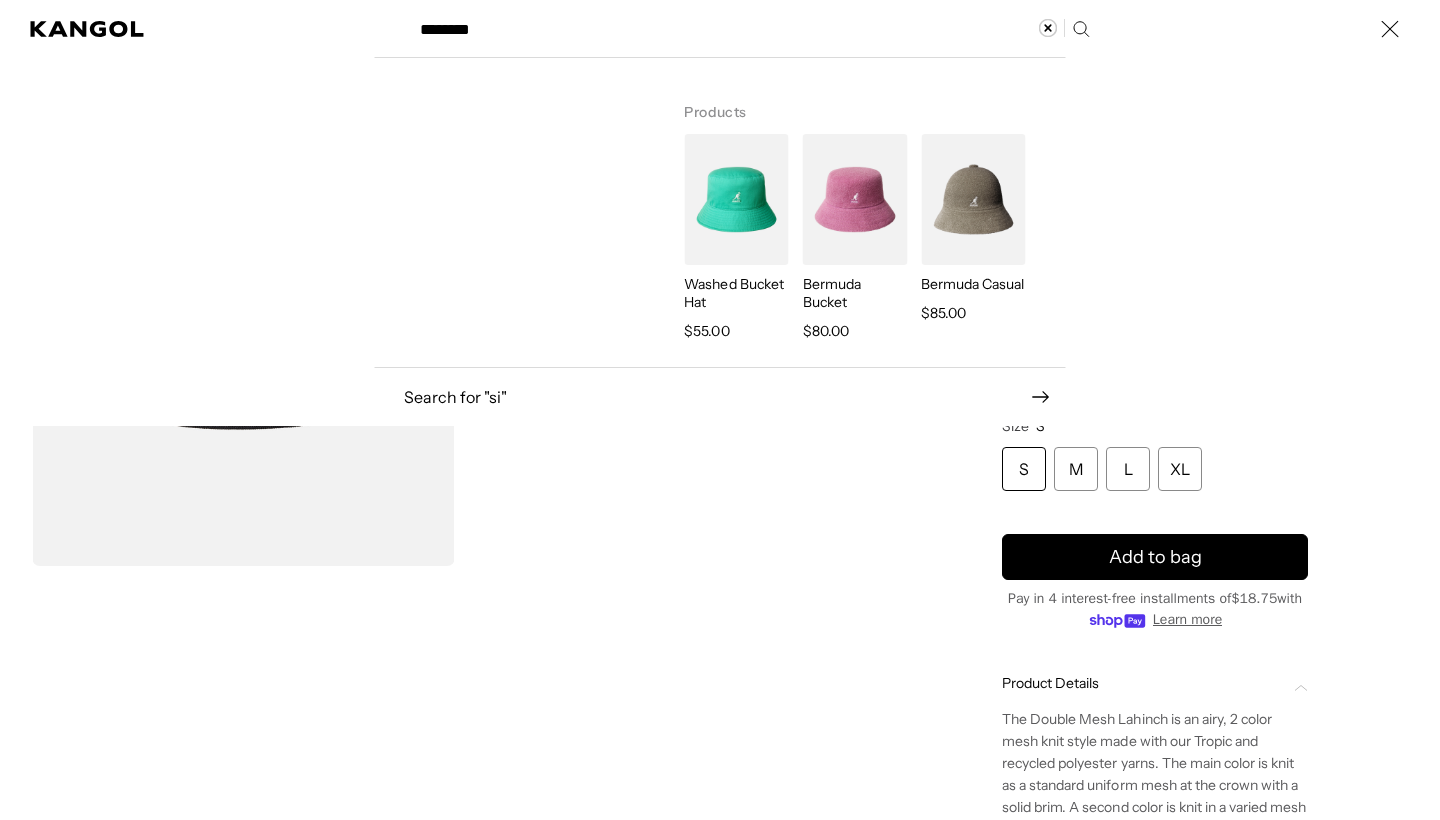 scroll, scrollTop: 0, scrollLeft: 0, axis: both 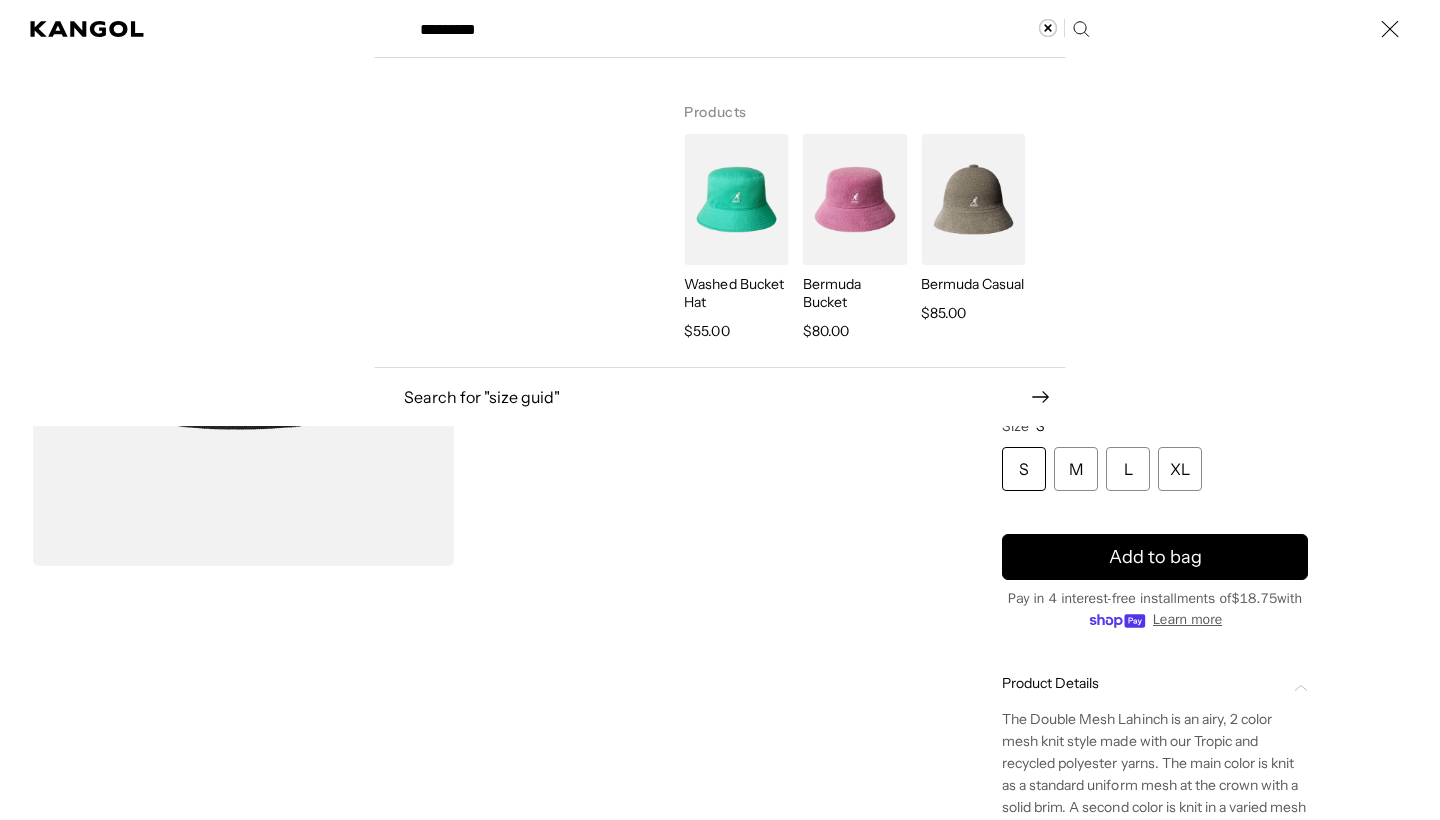 type on "**********" 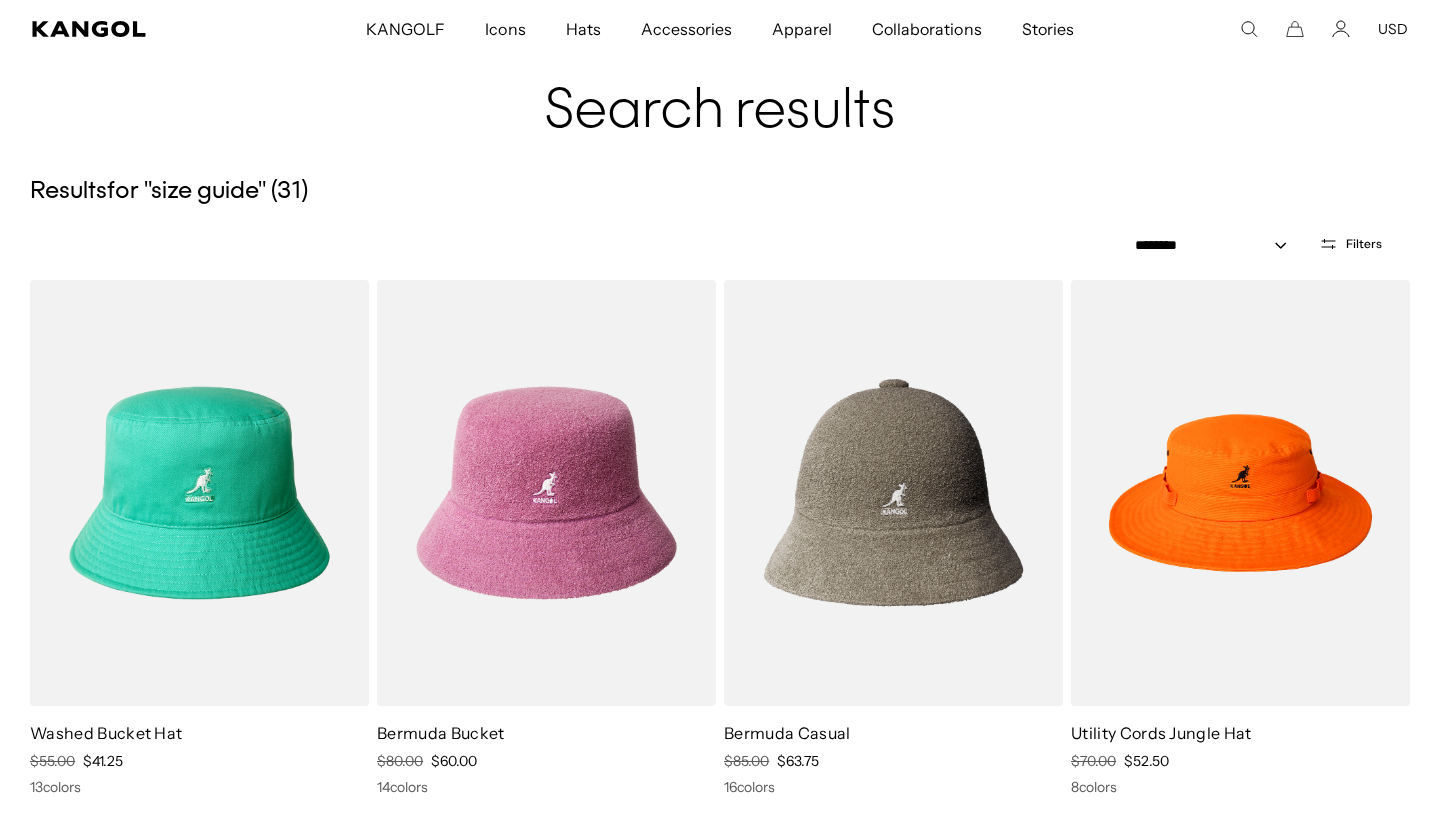 scroll, scrollTop: 0, scrollLeft: 412, axis: horizontal 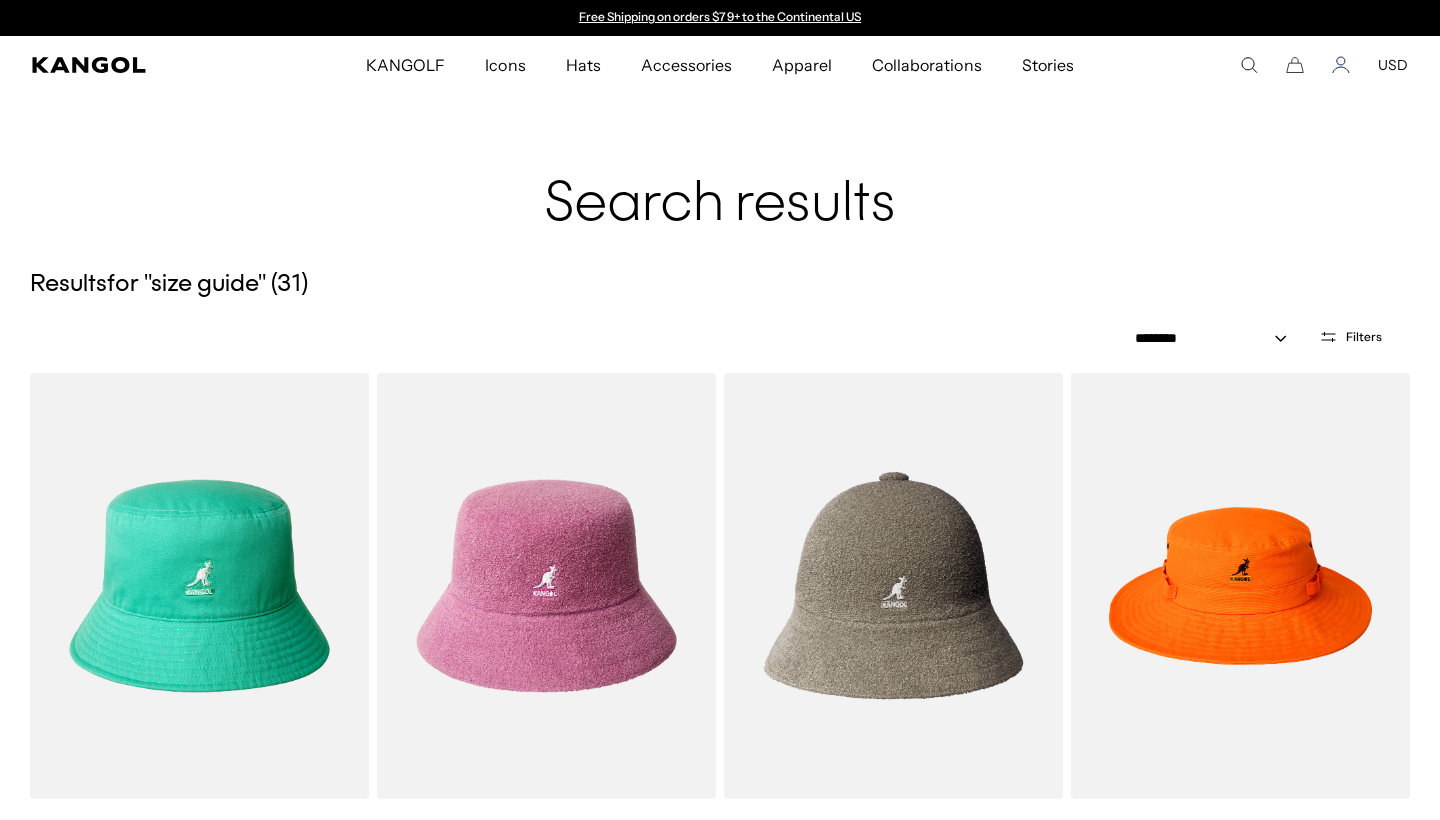 click 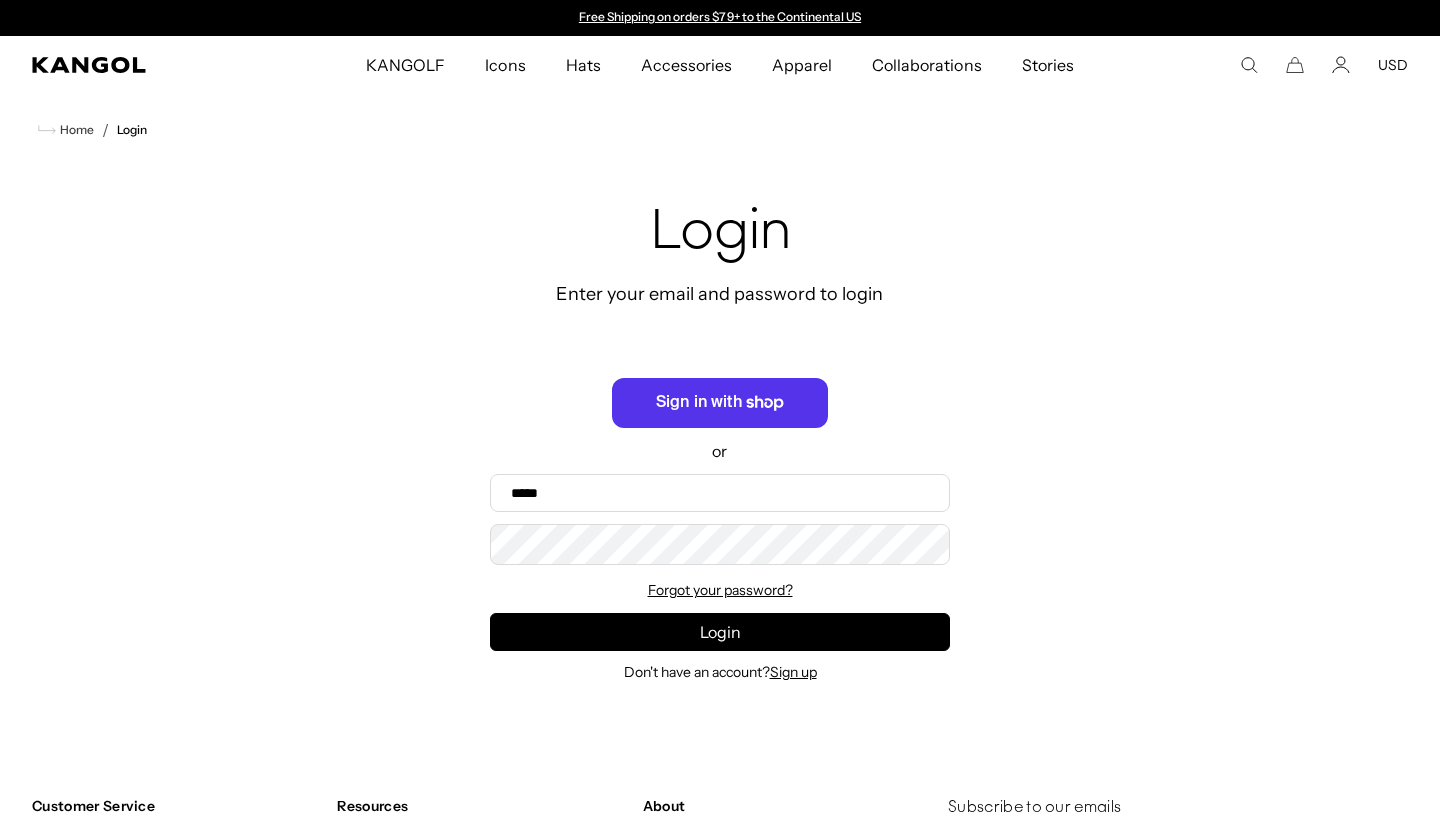 scroll, scrollTop: 0, scrollLeft: 0, axis: both 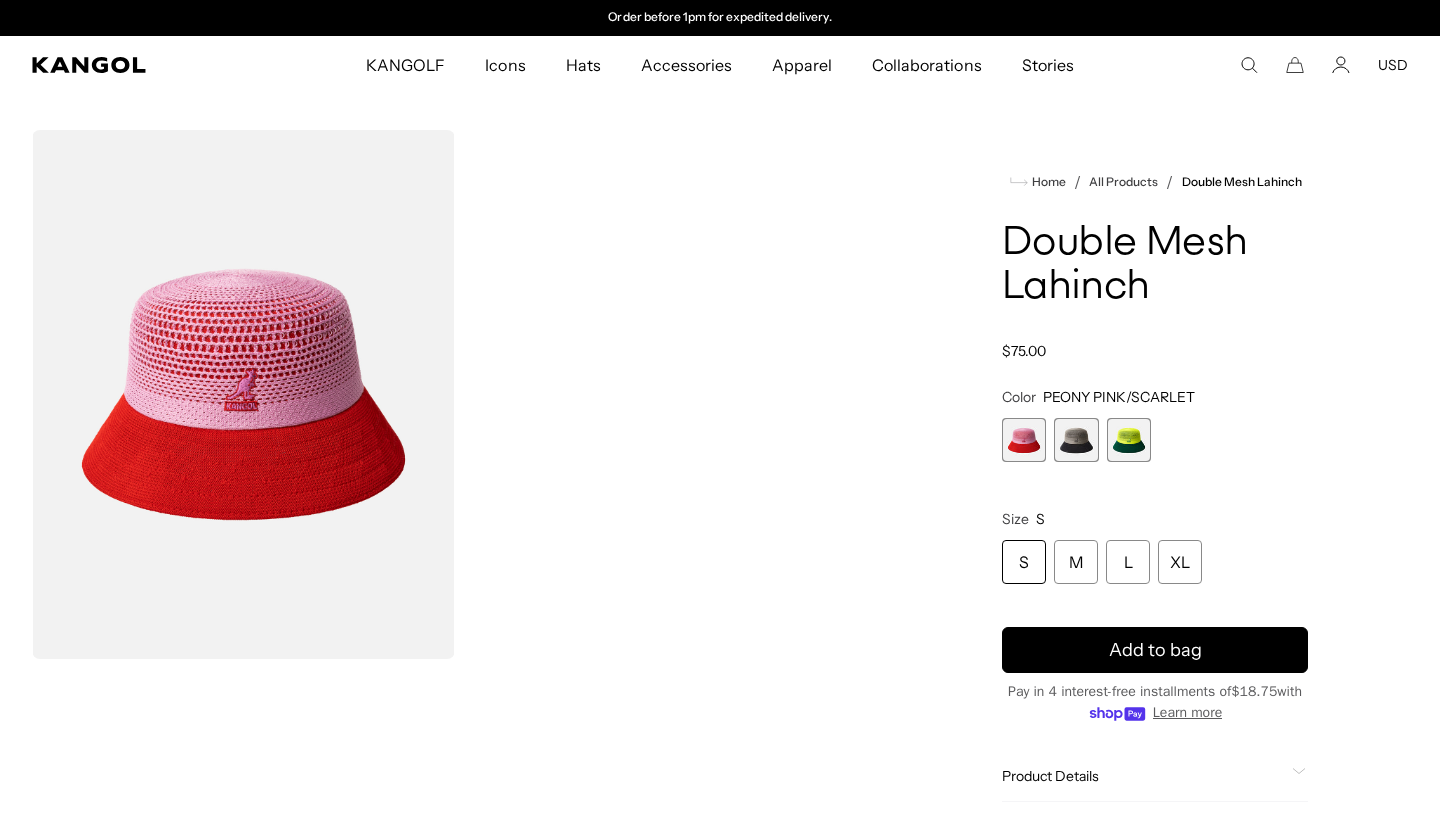 click at bounding box center (1076, 440) 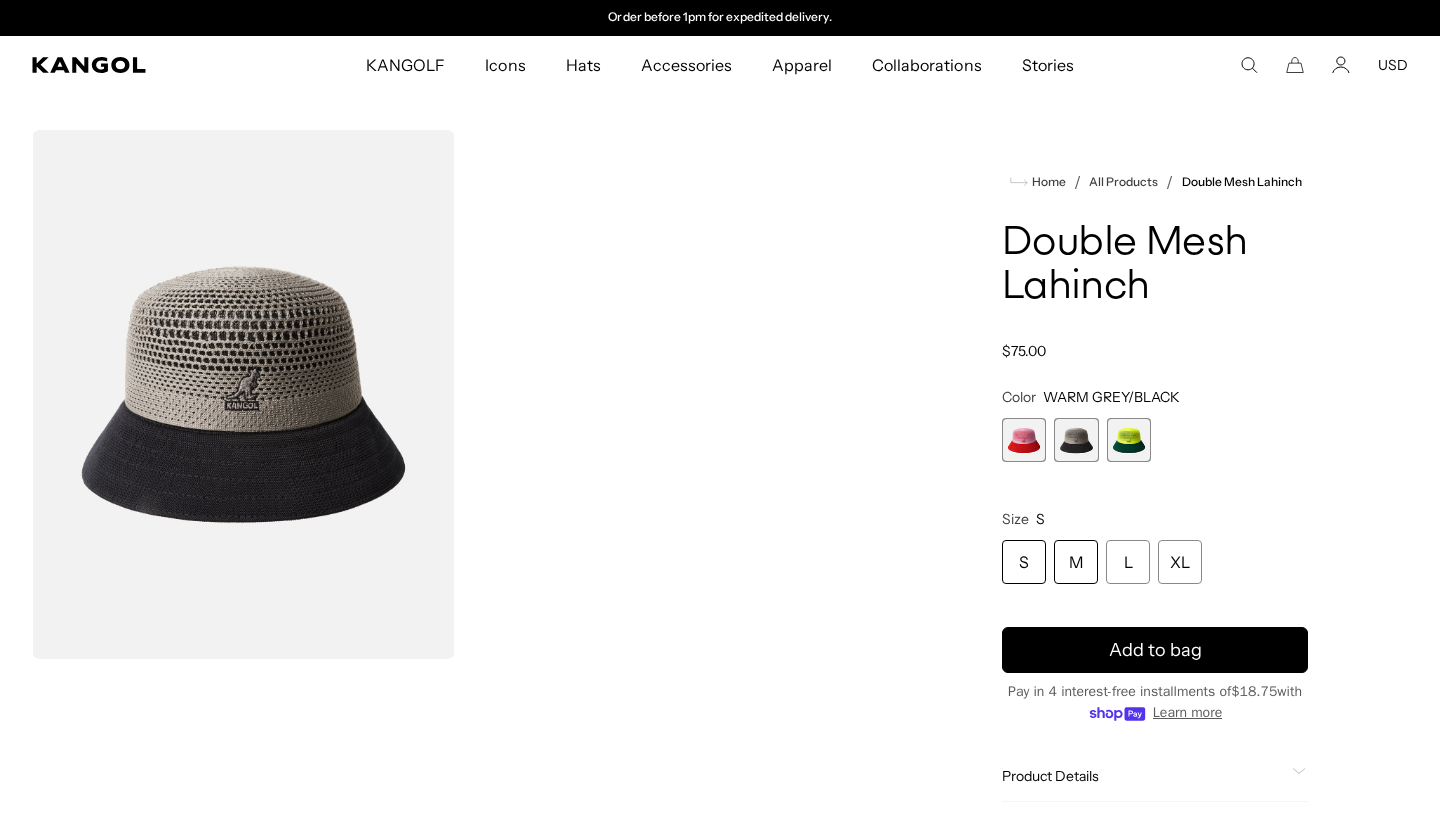 click on "M" at bounding box center [1076, 562] 